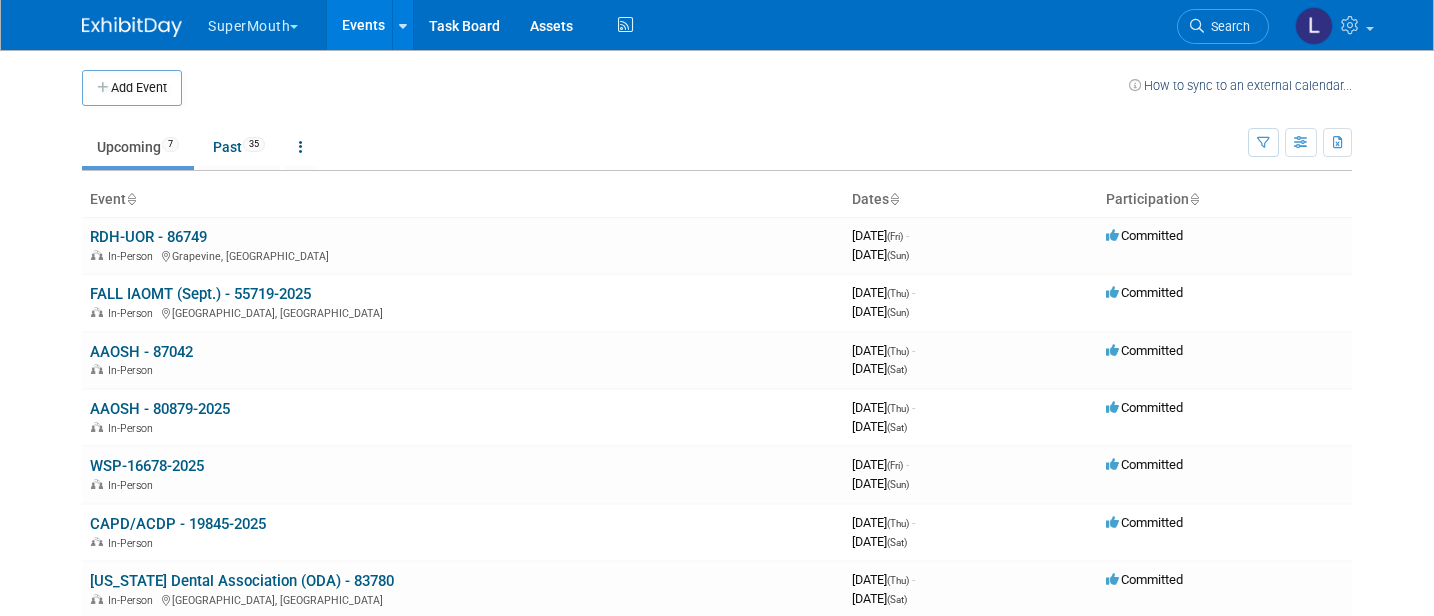 scroll, scrollTop: 0, scrollLeft: 0, axis: both 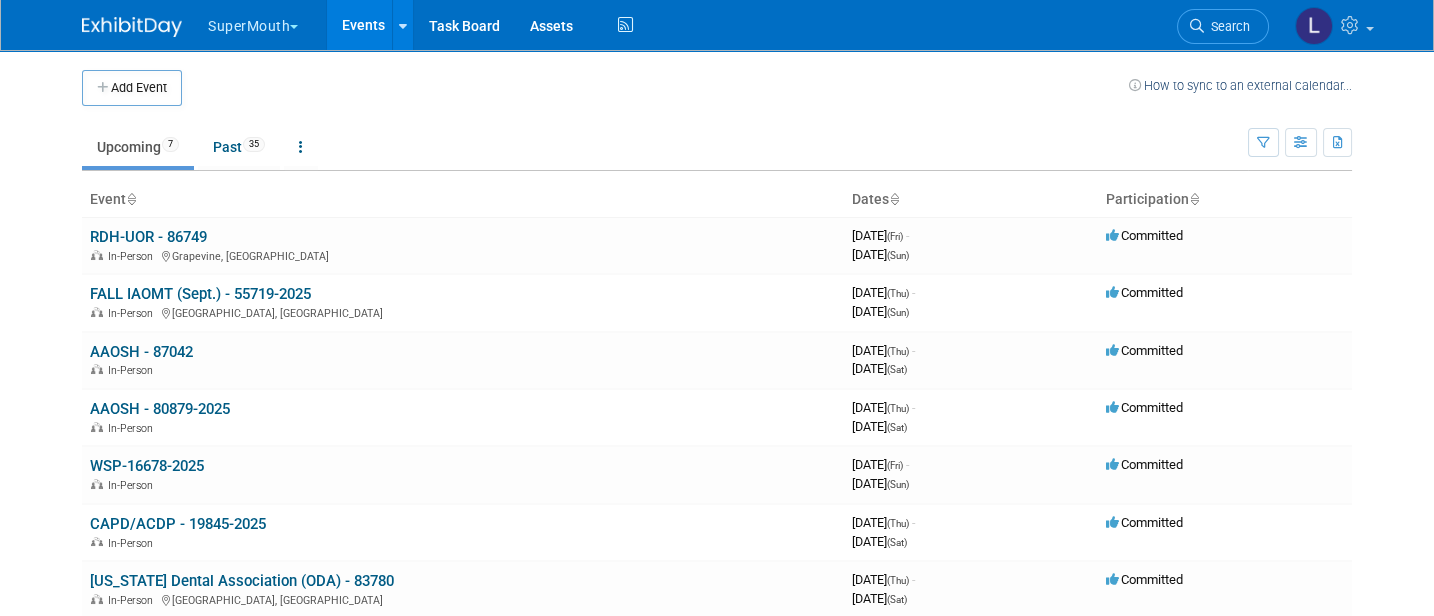 click on "SuperMouth" at bounding box center [264, 22] 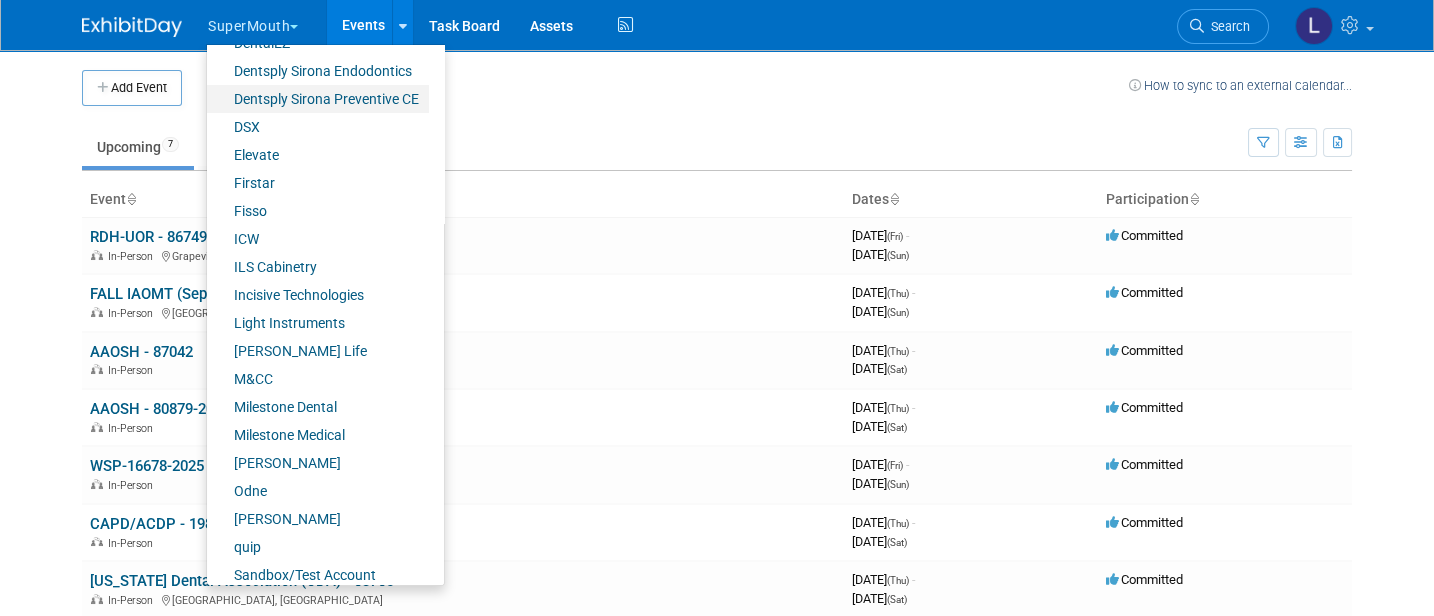 scroll, scrollTop: 453, scrollLeft: 0, axis: vertical 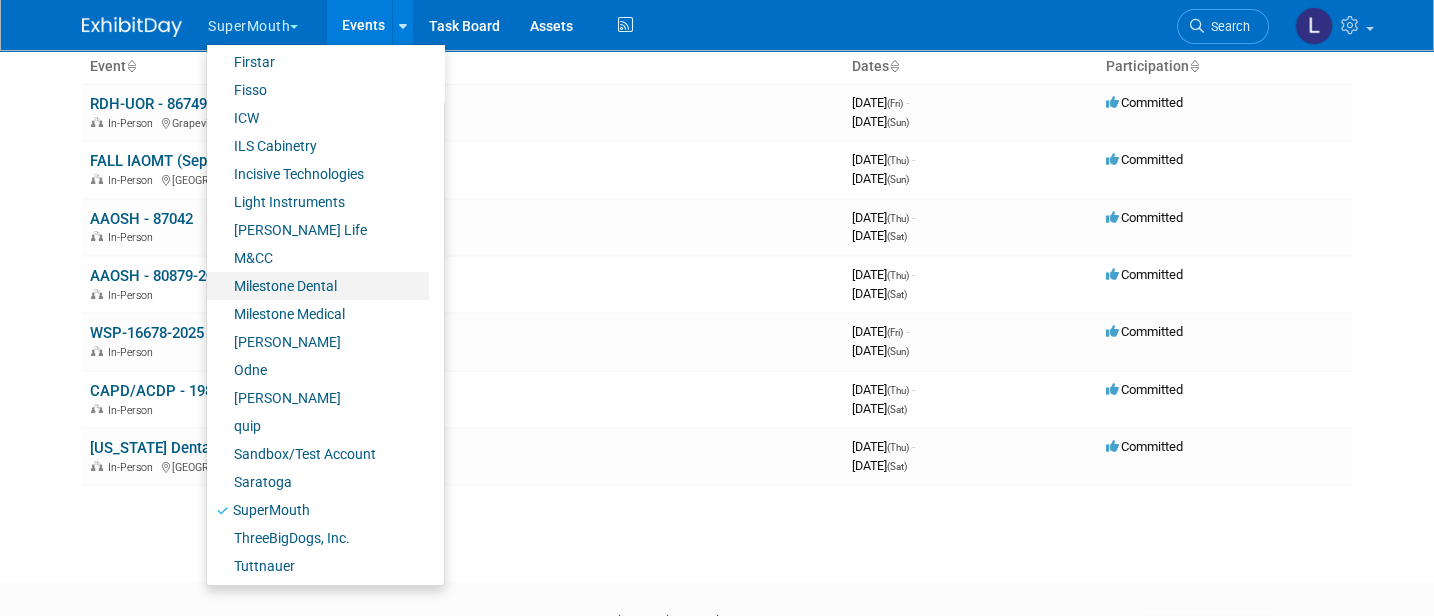 click on "Milestone Dental" at bounding box center (318, 286) 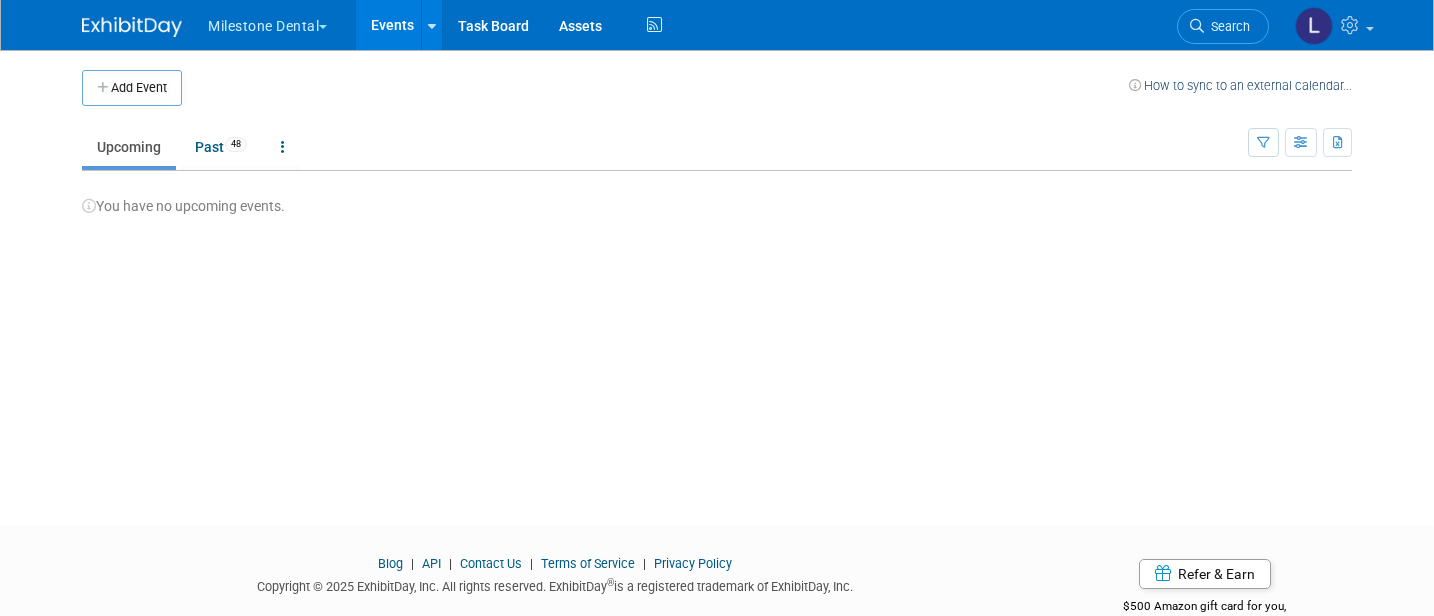 scroll, scrollTop: 0, scrollLeft: 0, axis: both 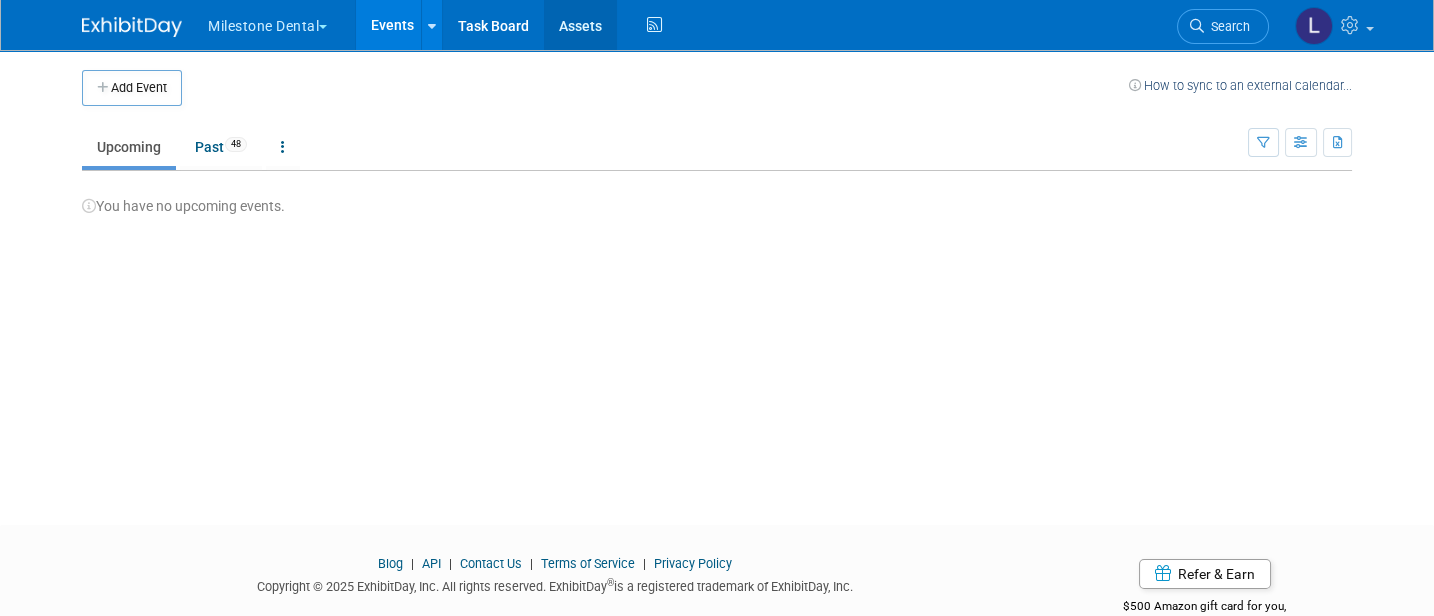 click on "Assets" at bounding box center (580, 25) 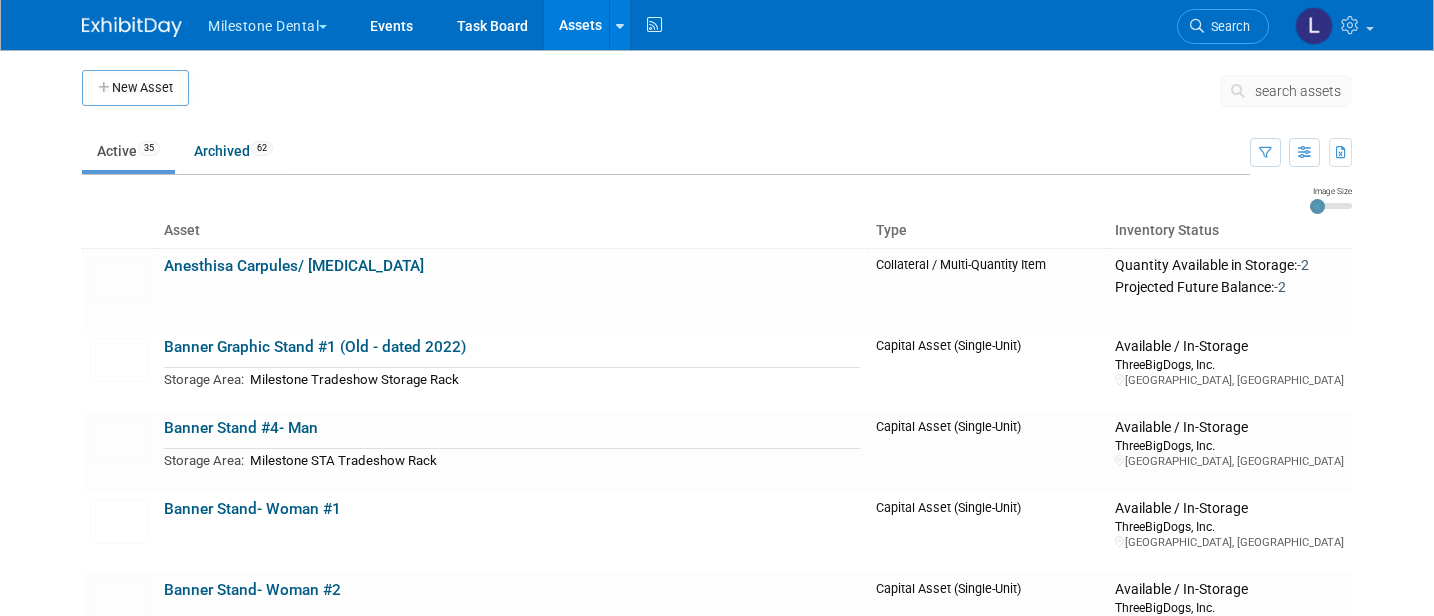 scroll, scrollTop: 0, scrollLeft: 0, axis: both 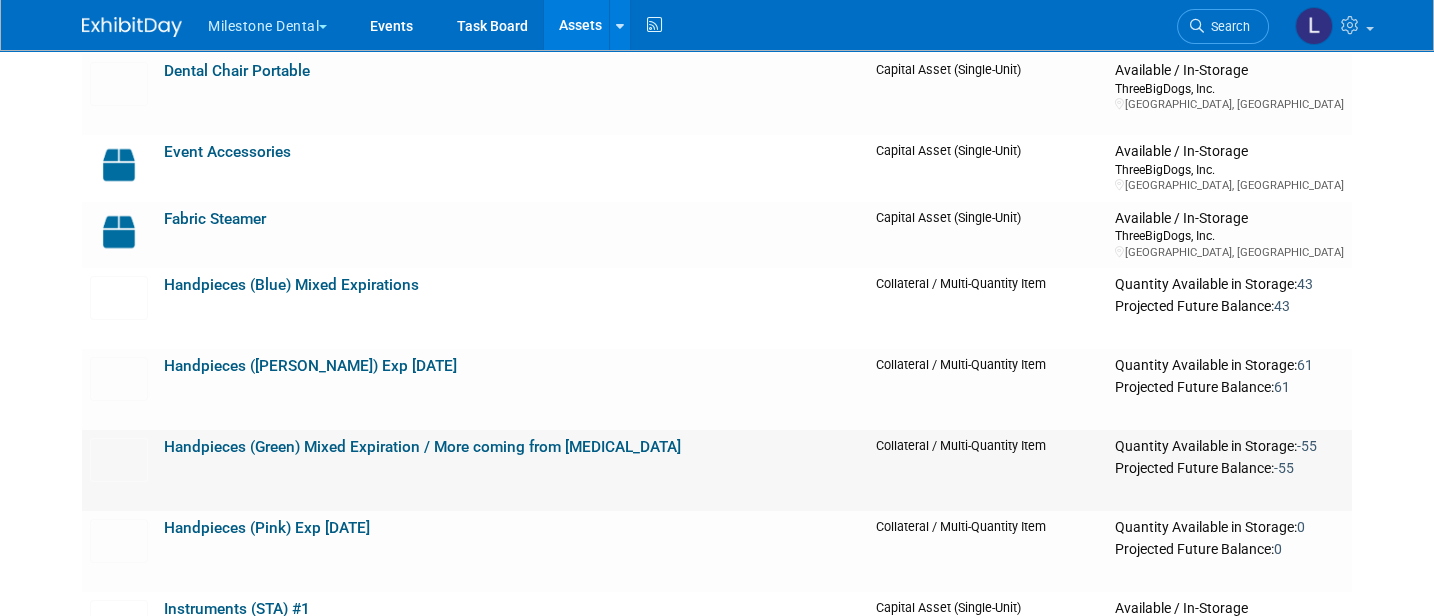 click on "Handpieces (Green) Mixed Expiration / More coming from [MEDICAL_DATA]" at bounding box center [422, 447] 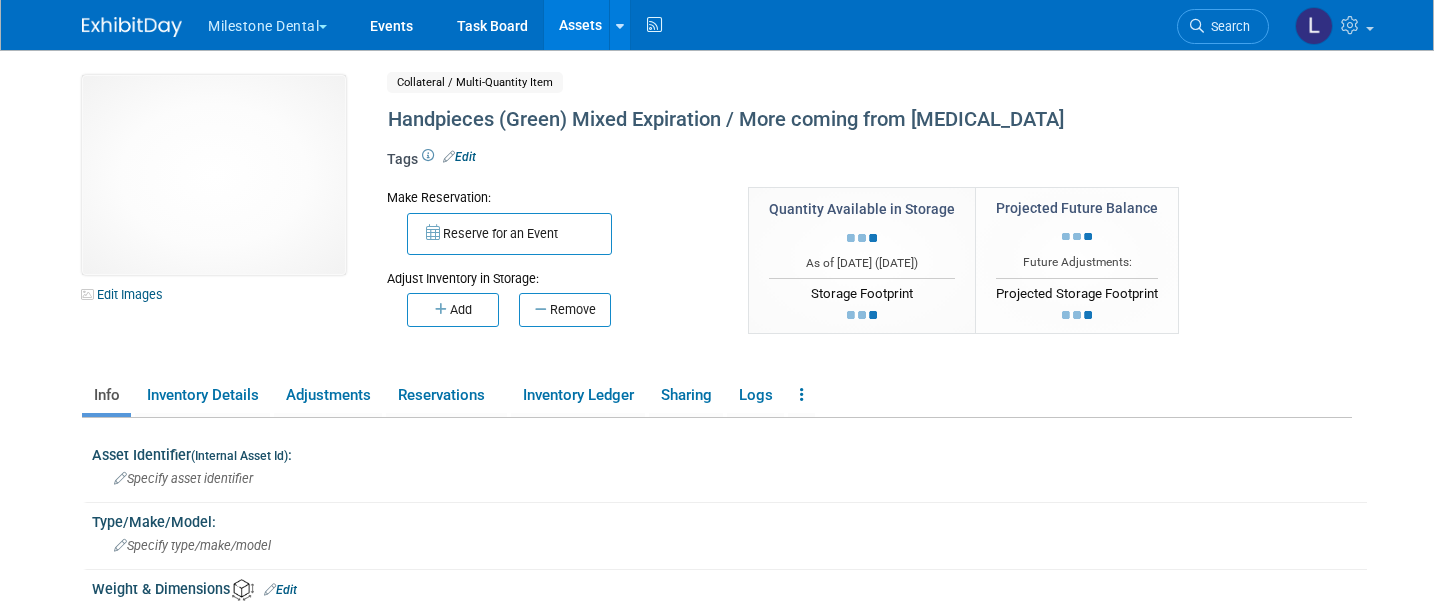 scroll, scrollTop: 0, scrollLeft: 0, axis: both 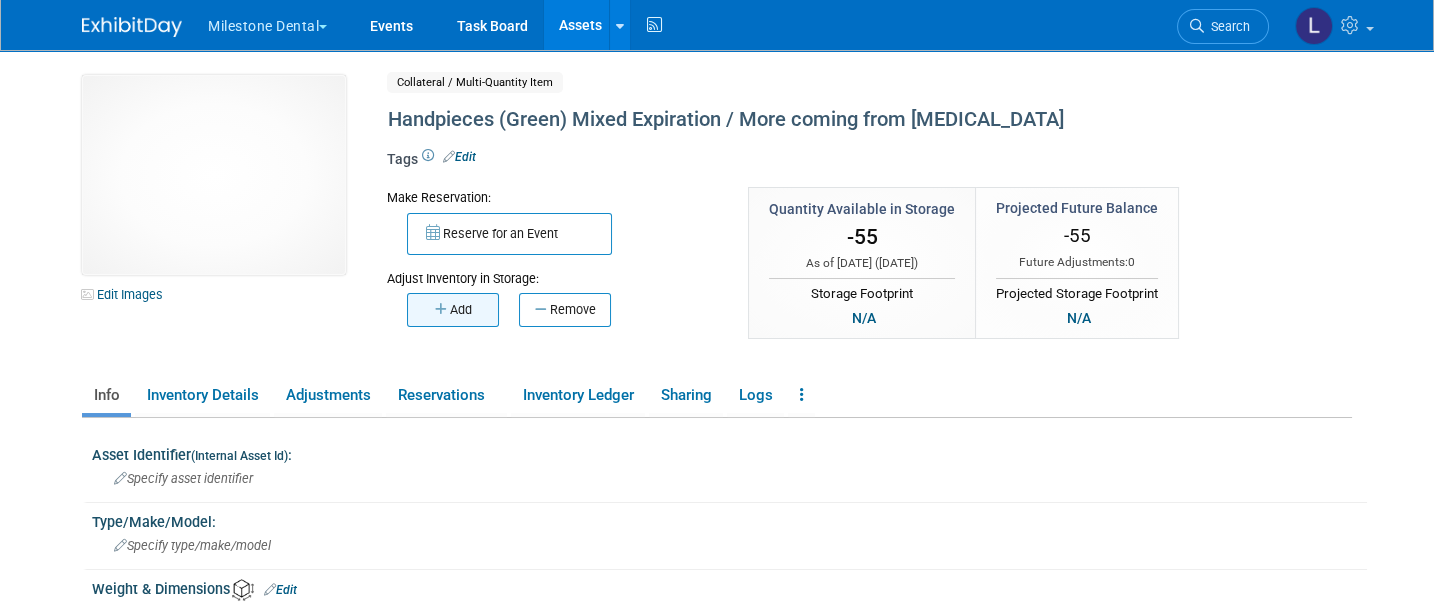 click on "Add" at bounding box center [453, 310] 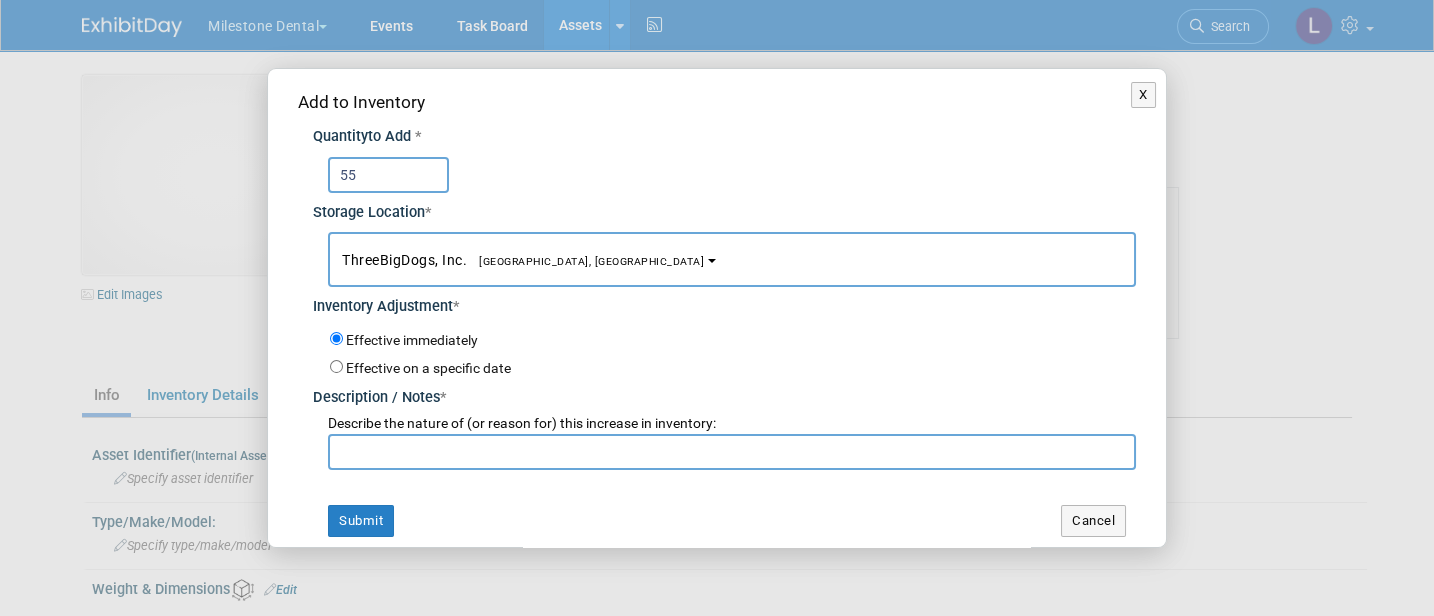 type on "55" 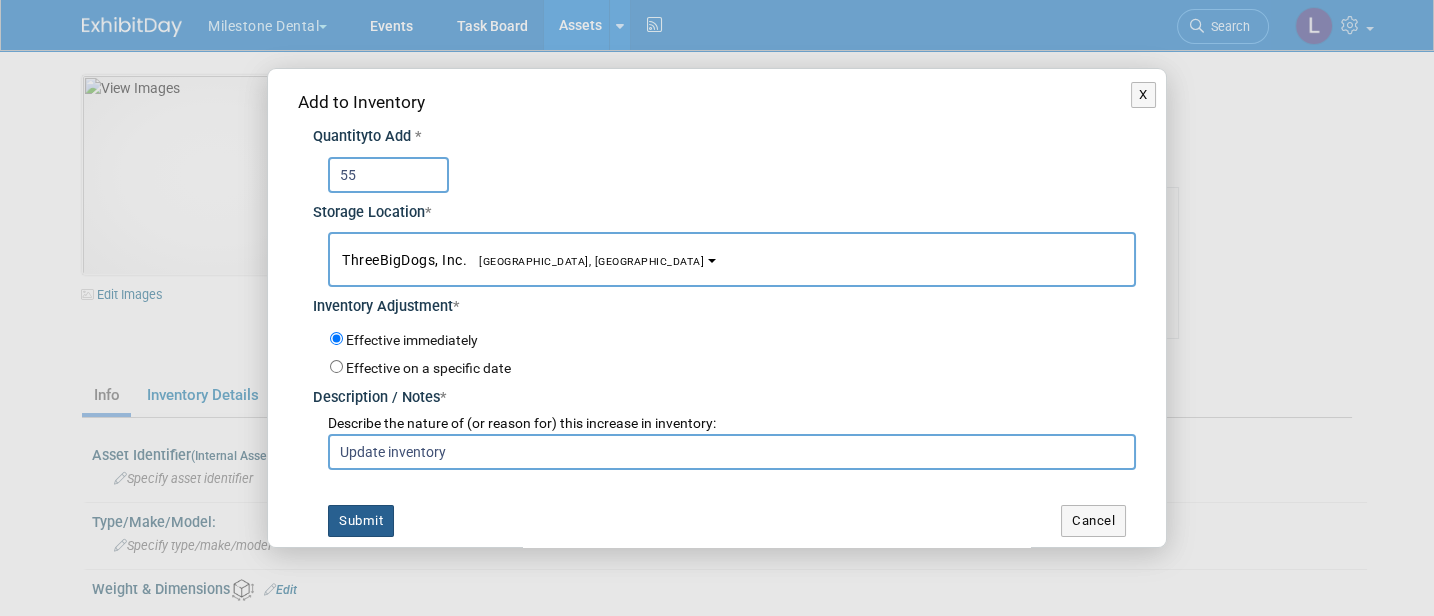 type on "Update inventory" 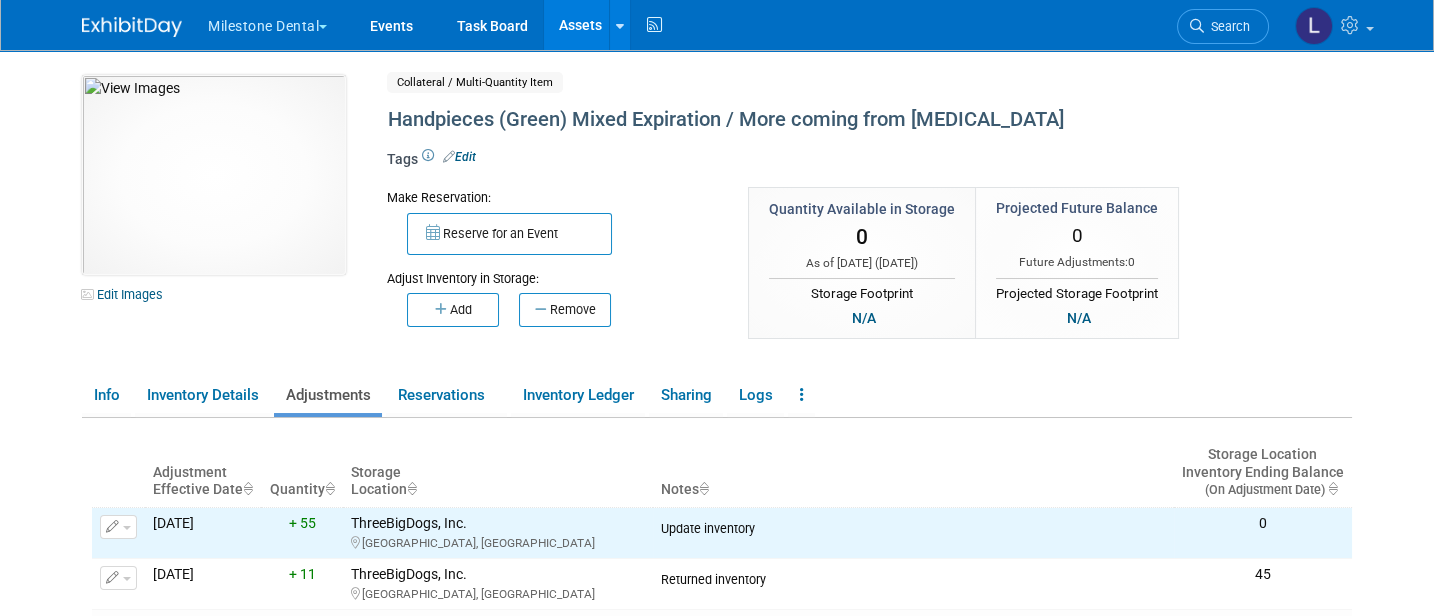 click on "Assets" at bounding box center (580, 25) 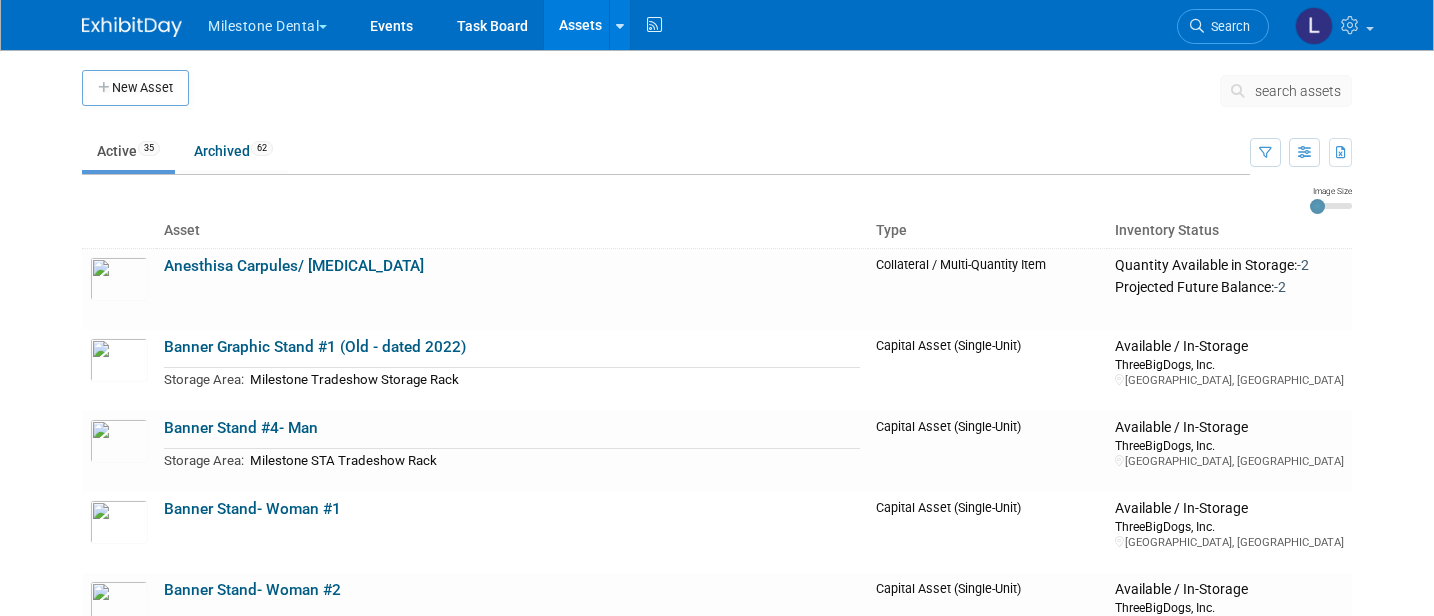 scroll, scrollTop: 0, scrollLeft: 0, axis: both 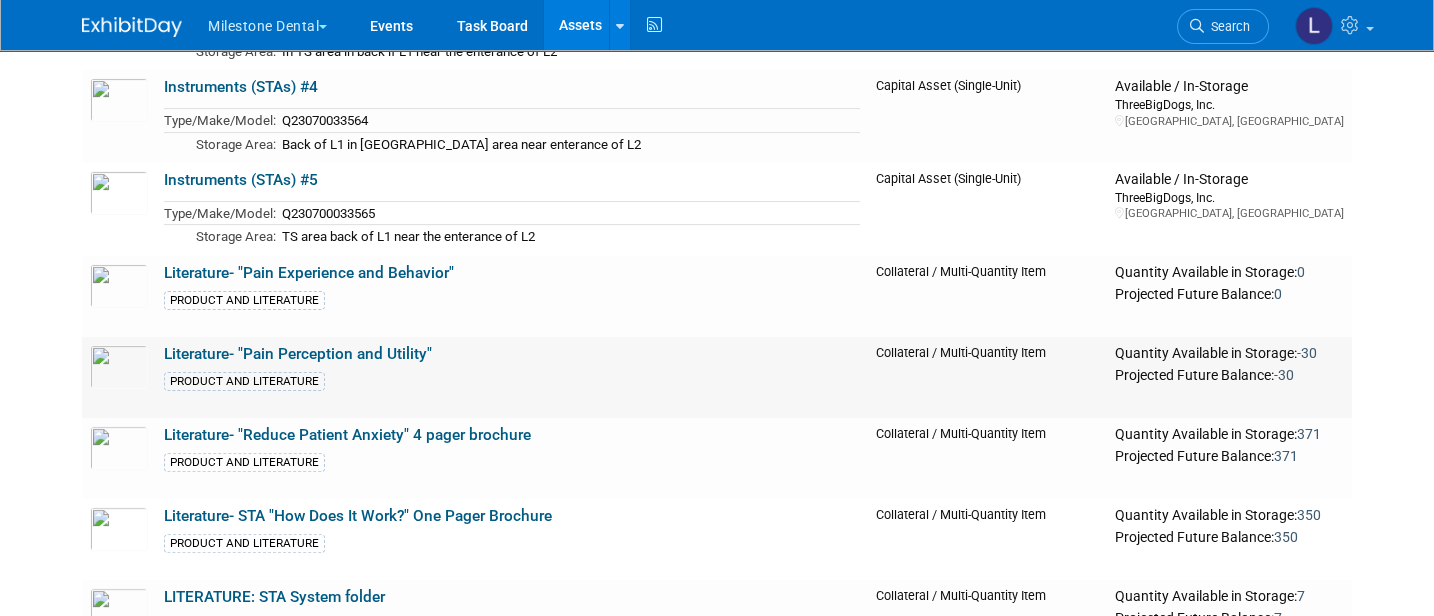 click on "Literature- "Pain Perception and Utility"
PRODUCT AND LITERATURE" at bounding box center [512, 377] 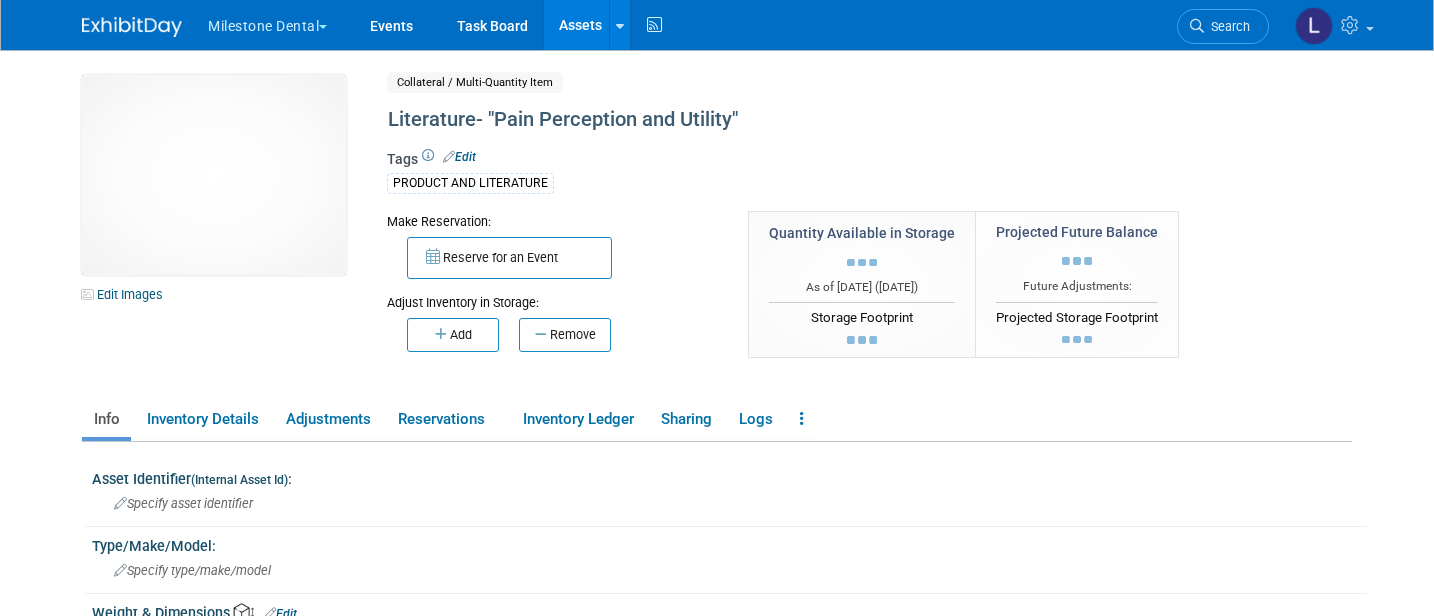 scroll, scrollTop: 0, scrollLeft: 0, axis: both 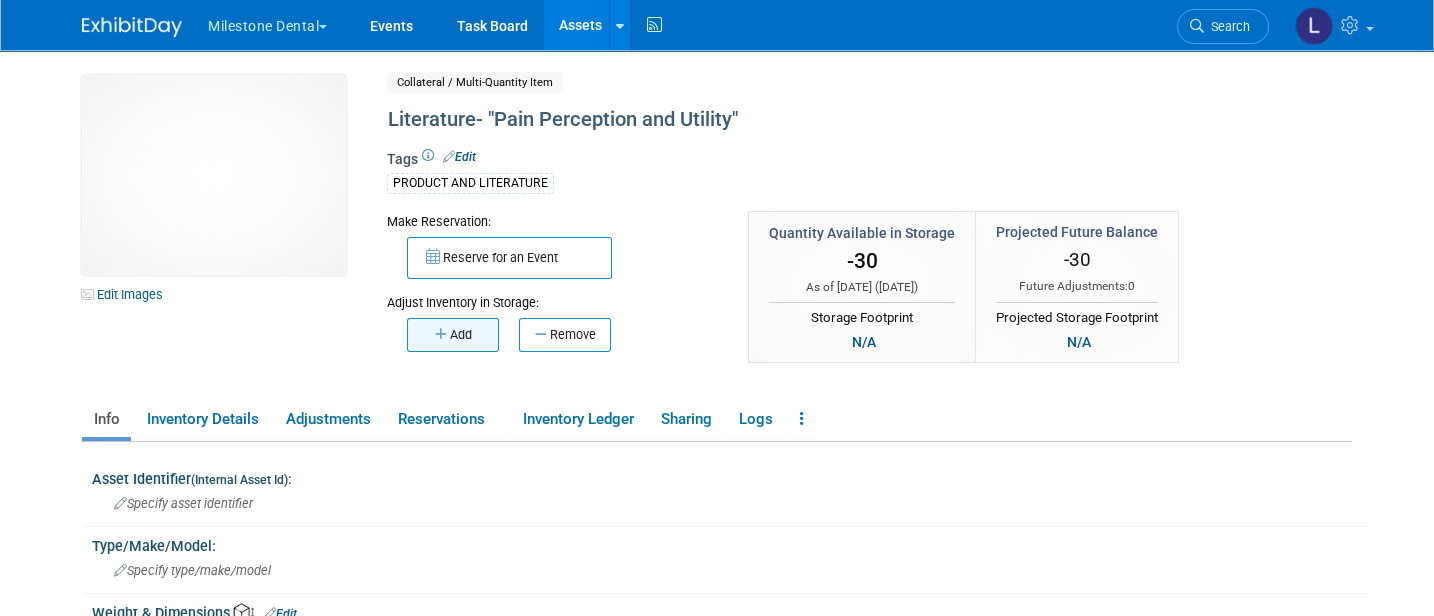 click on "Add" at bounding box center [453, 335] 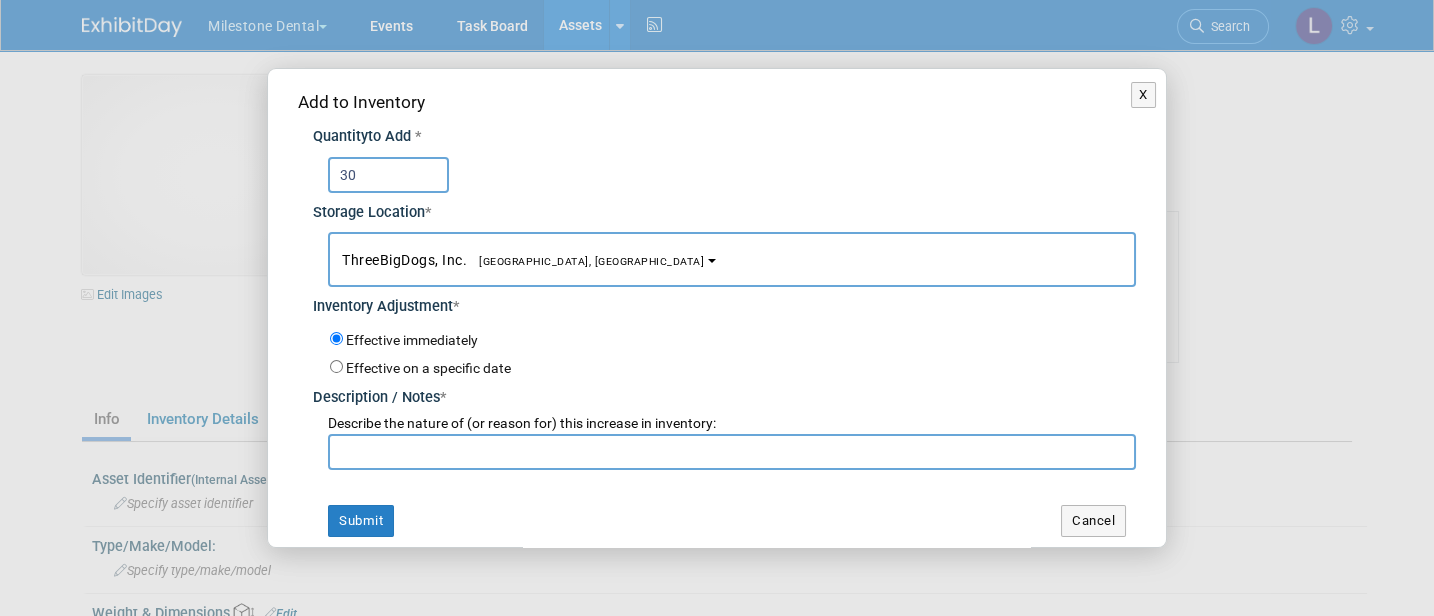 type on "30" 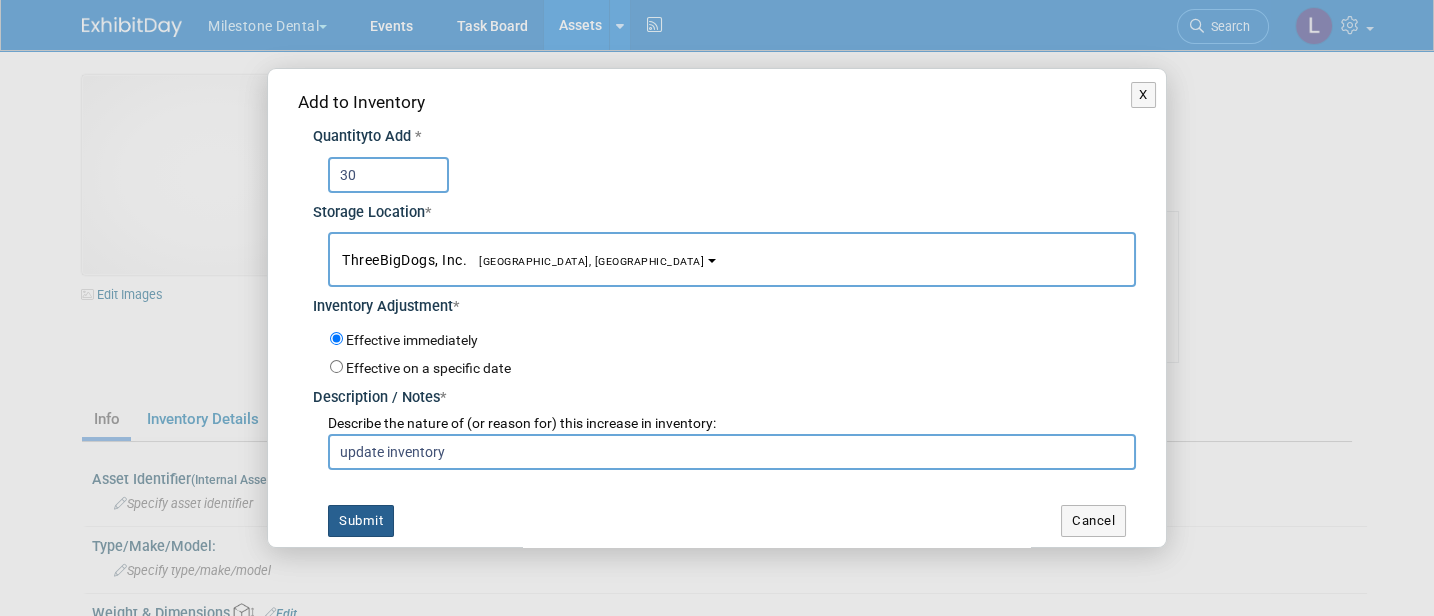 type on "update inventory" 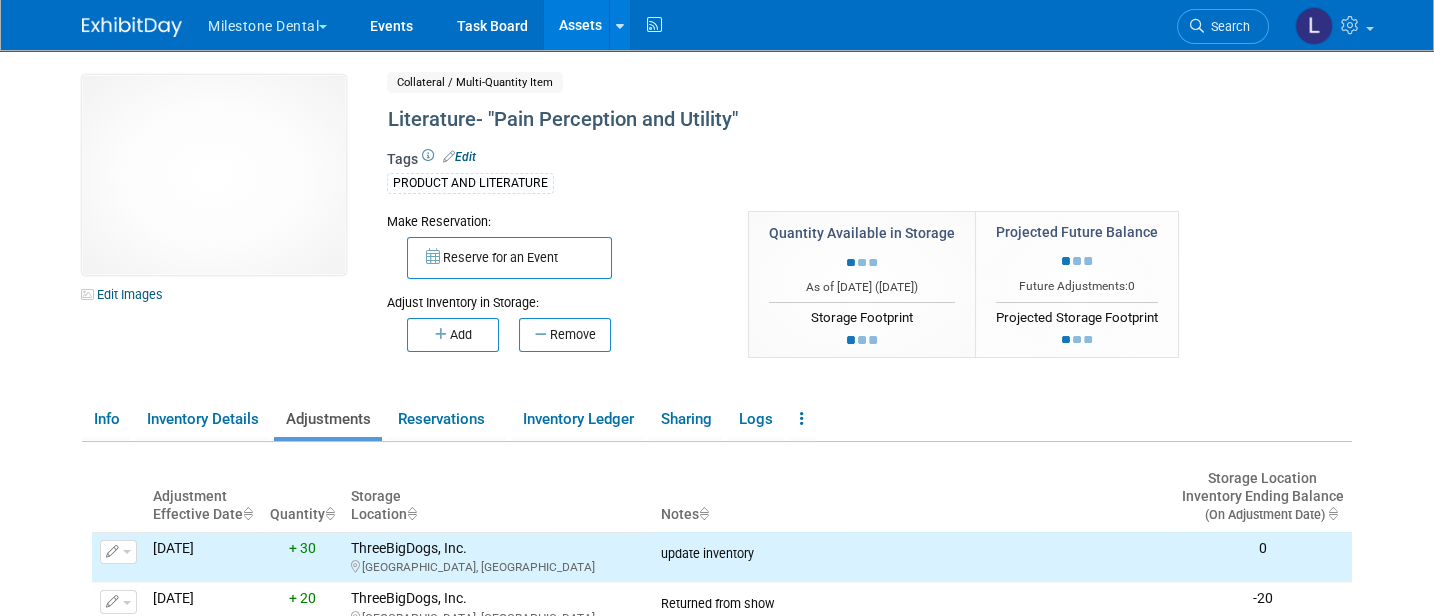 click on "Assets" at bounding box center [580, 25] 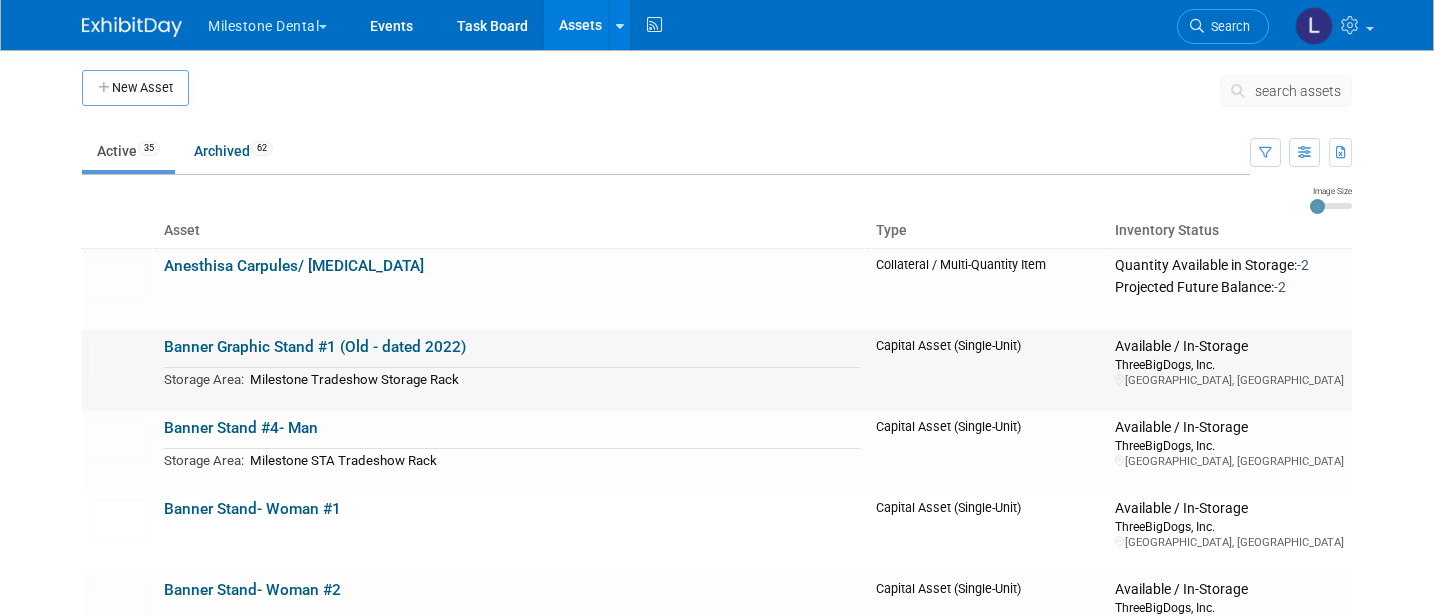 scroll, scrollTop: 0, scrollLeft: 0, axis: both 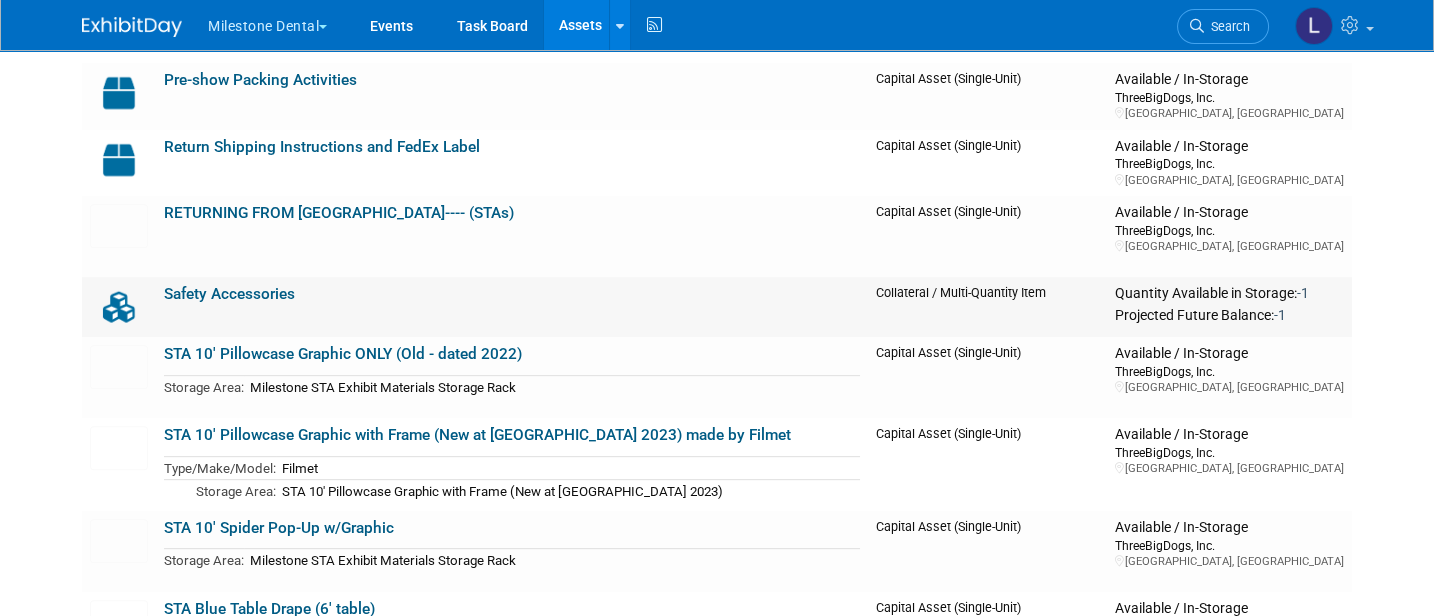 click on "Safety Accessories" at bounding box center [229, 294] 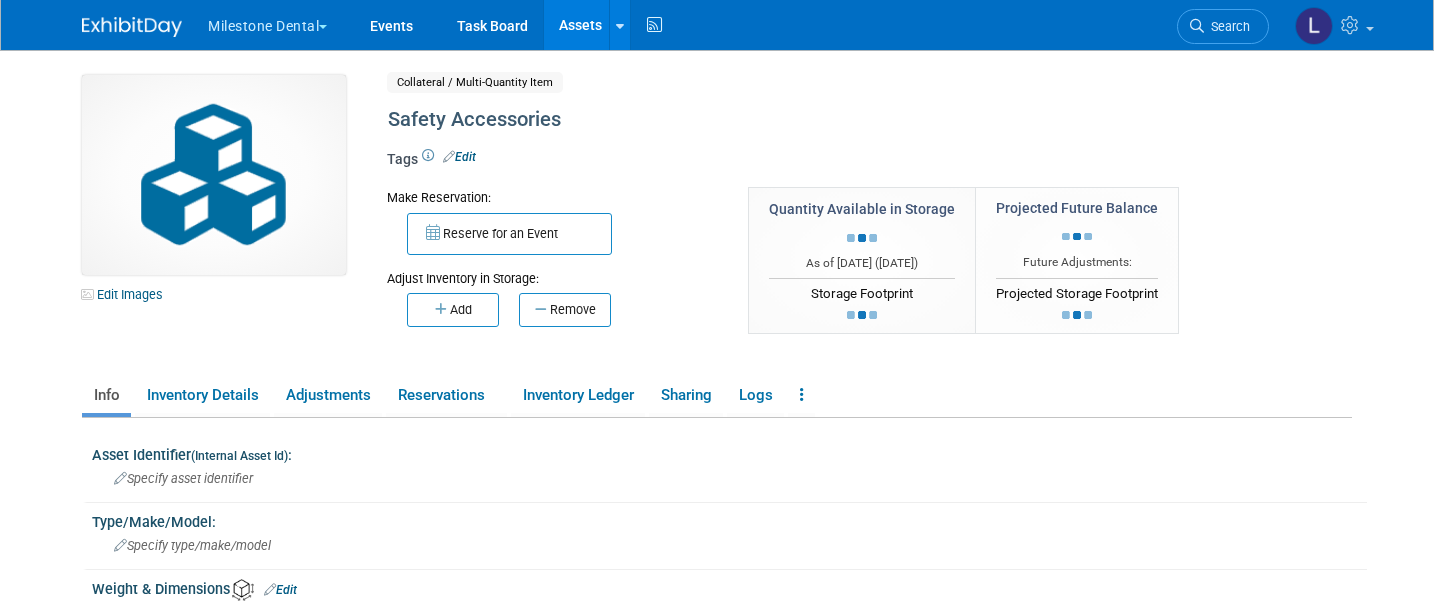 scroll, scrollTop: 0, scrollLeft: 0, axis: both 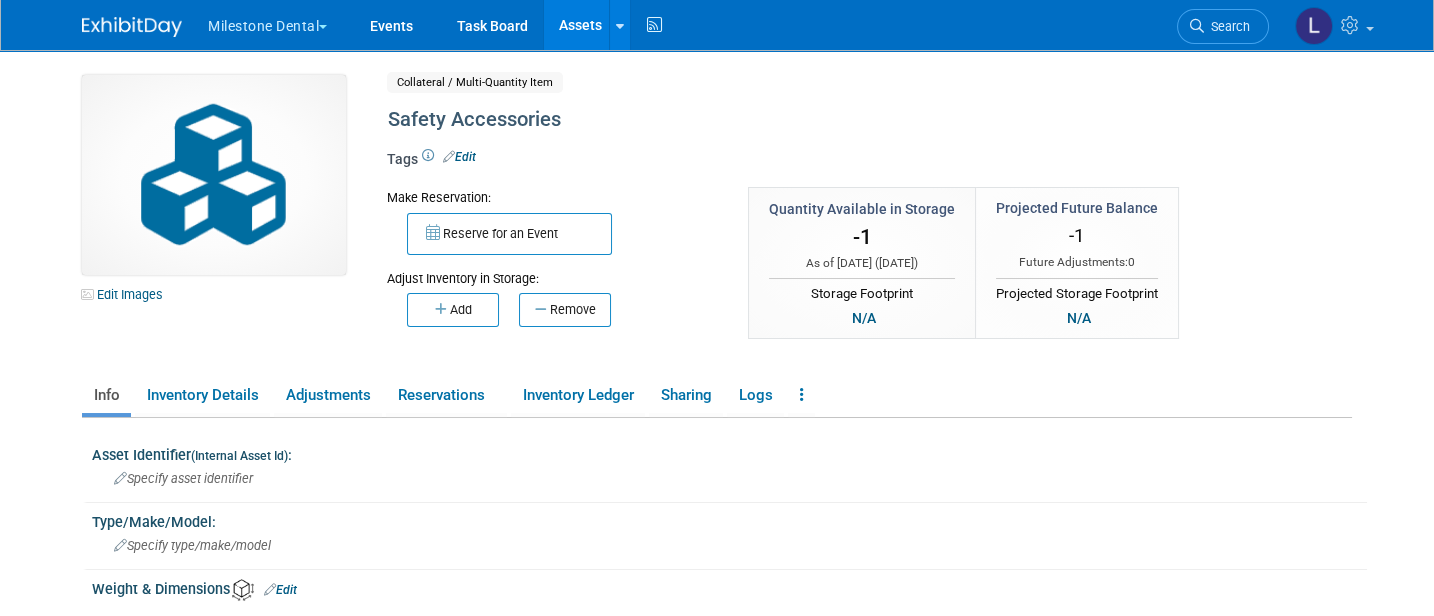 click on "Add" at bounding box center [453, 310] 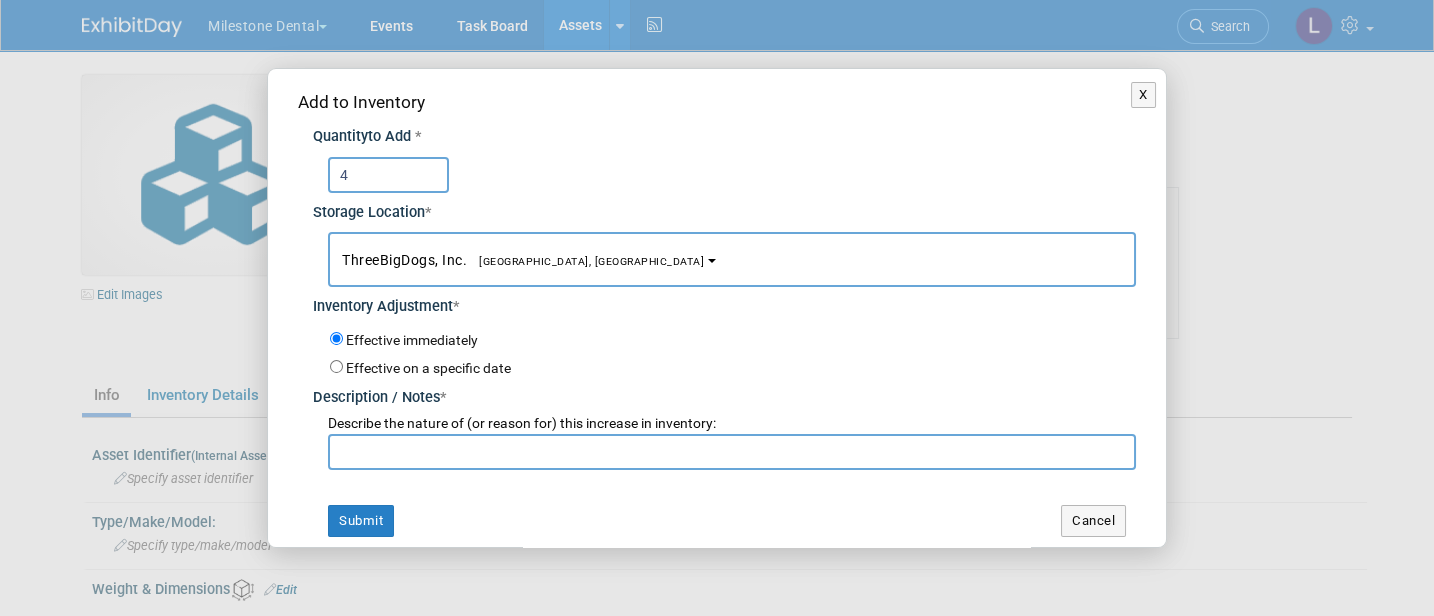 type on "4" 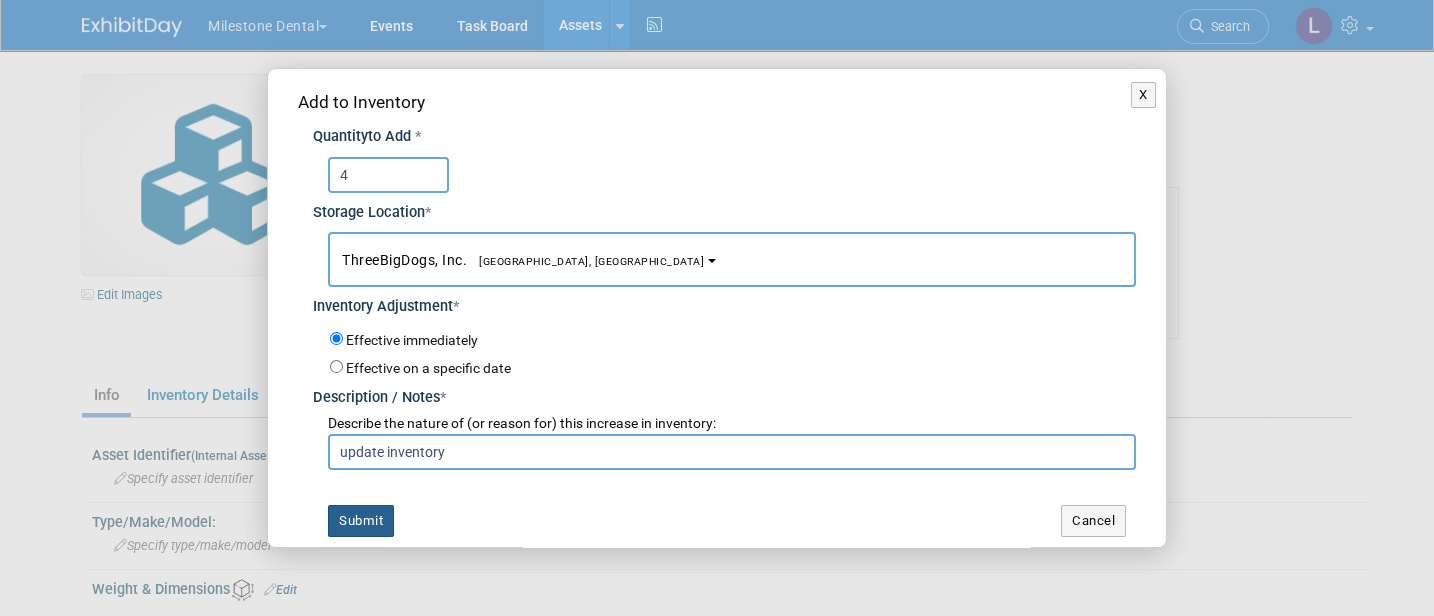 type on "update inventory" 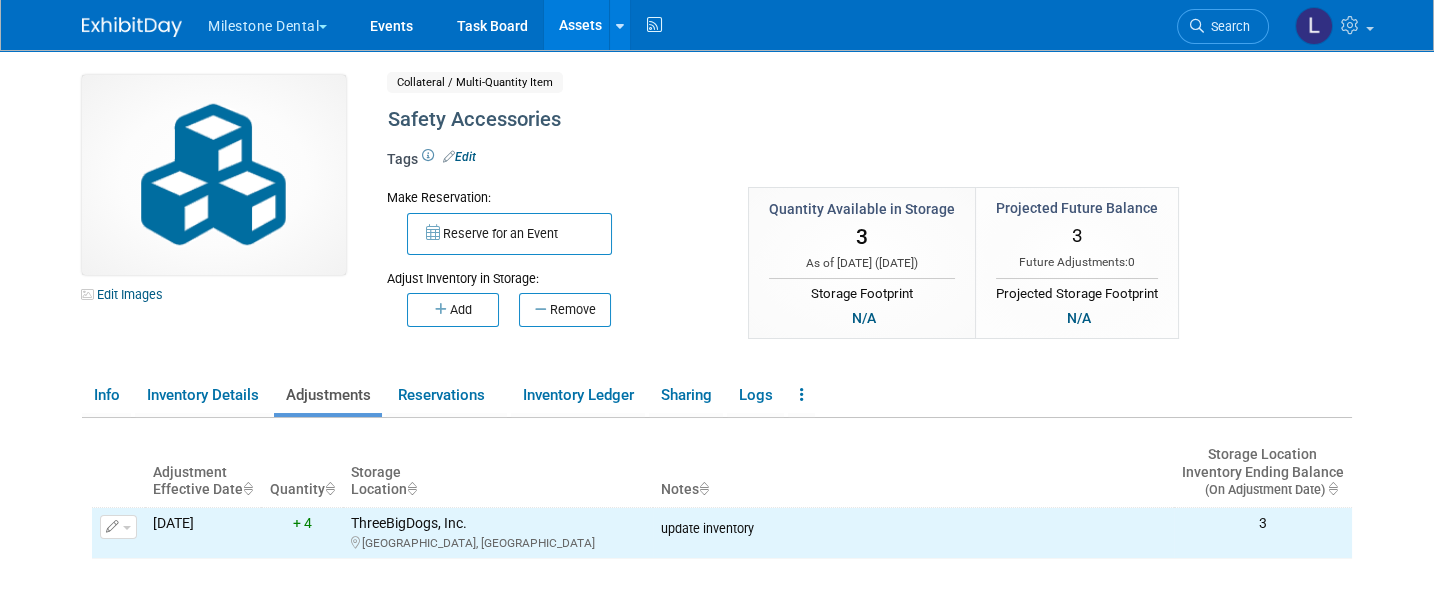 drag, startPoint x: 577, startPoint y: 19, endPoint x: 603, endPoint y: 102, distance: 86.977005 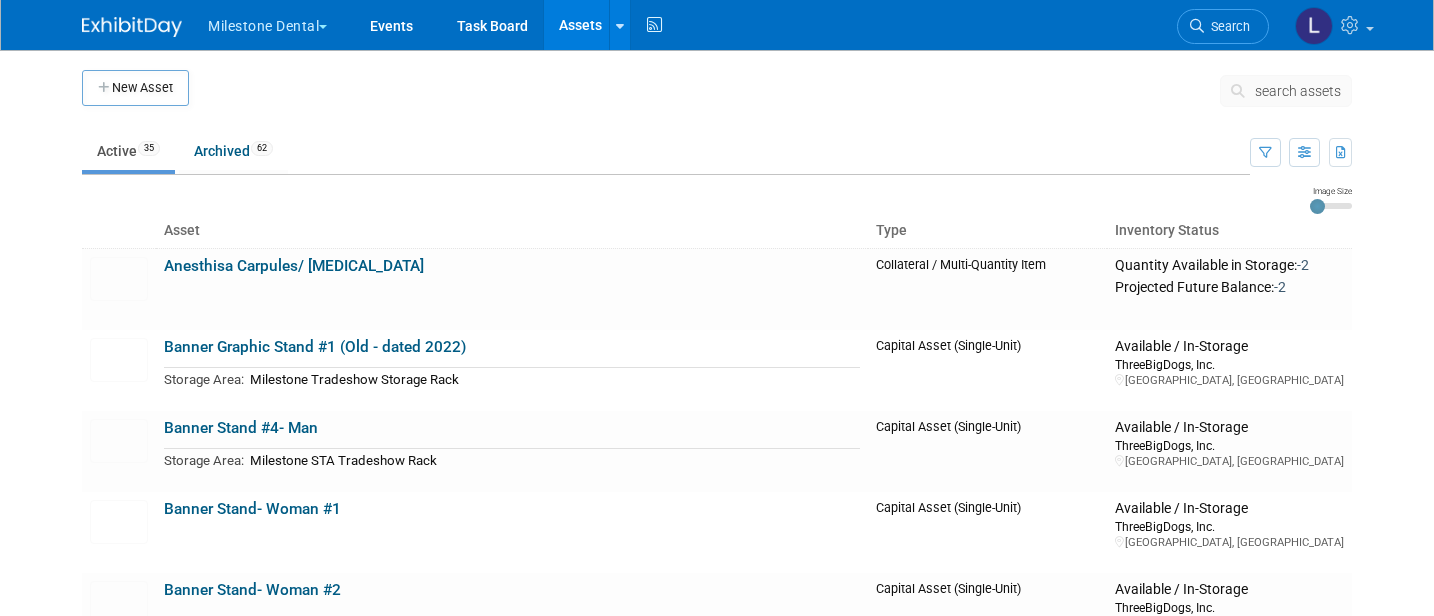 scroll, scrollTop: 0, scrollLeft: 0, axis: both 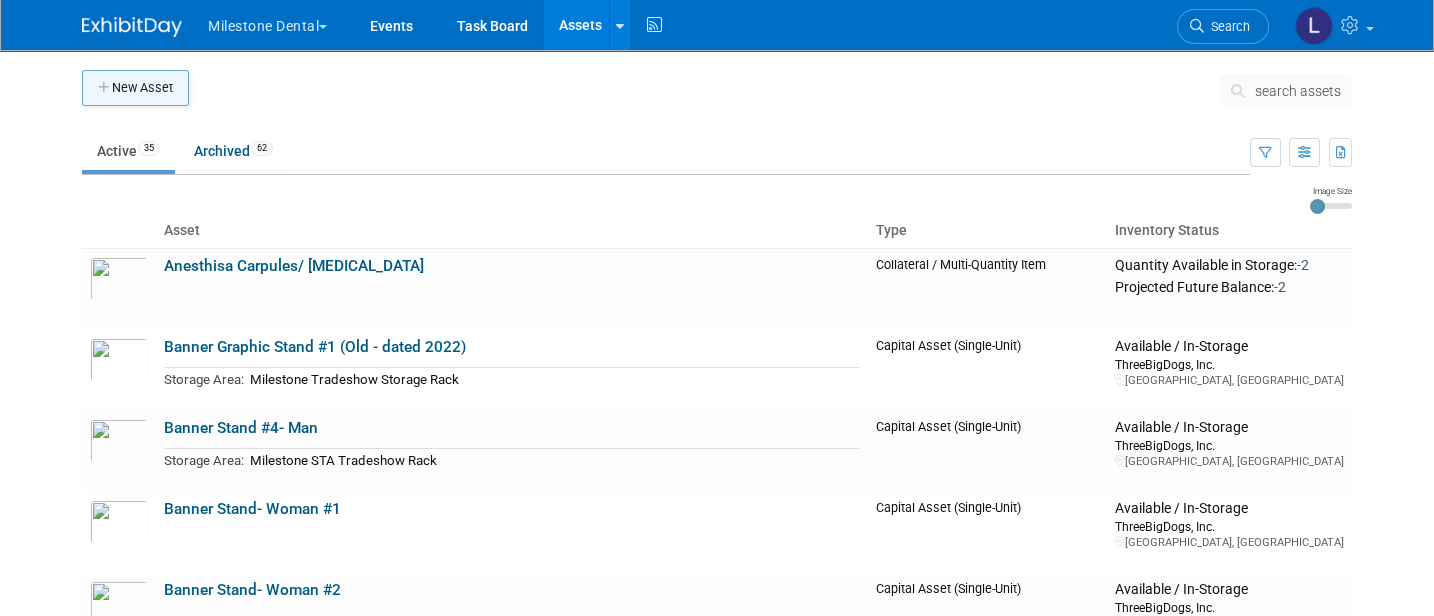 click on "New Asset" at bounding box center (135, 88) 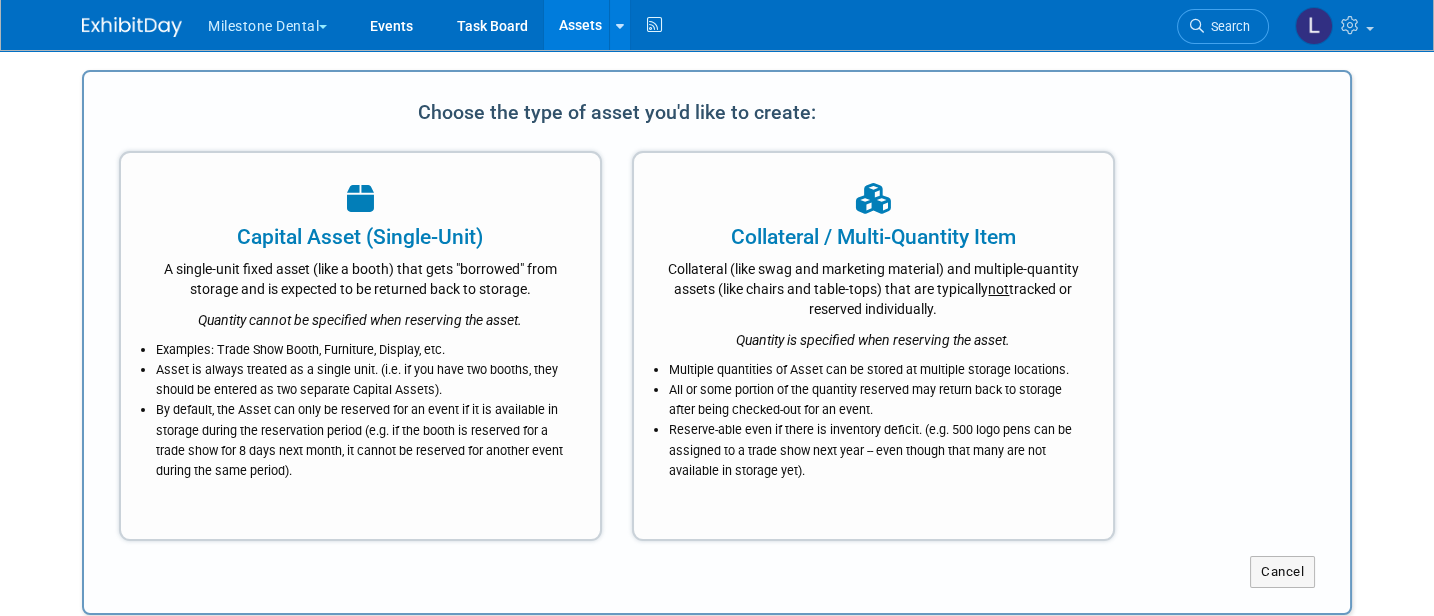 scroll, scrollTop: 0, scrollLeft: 0, axis: both 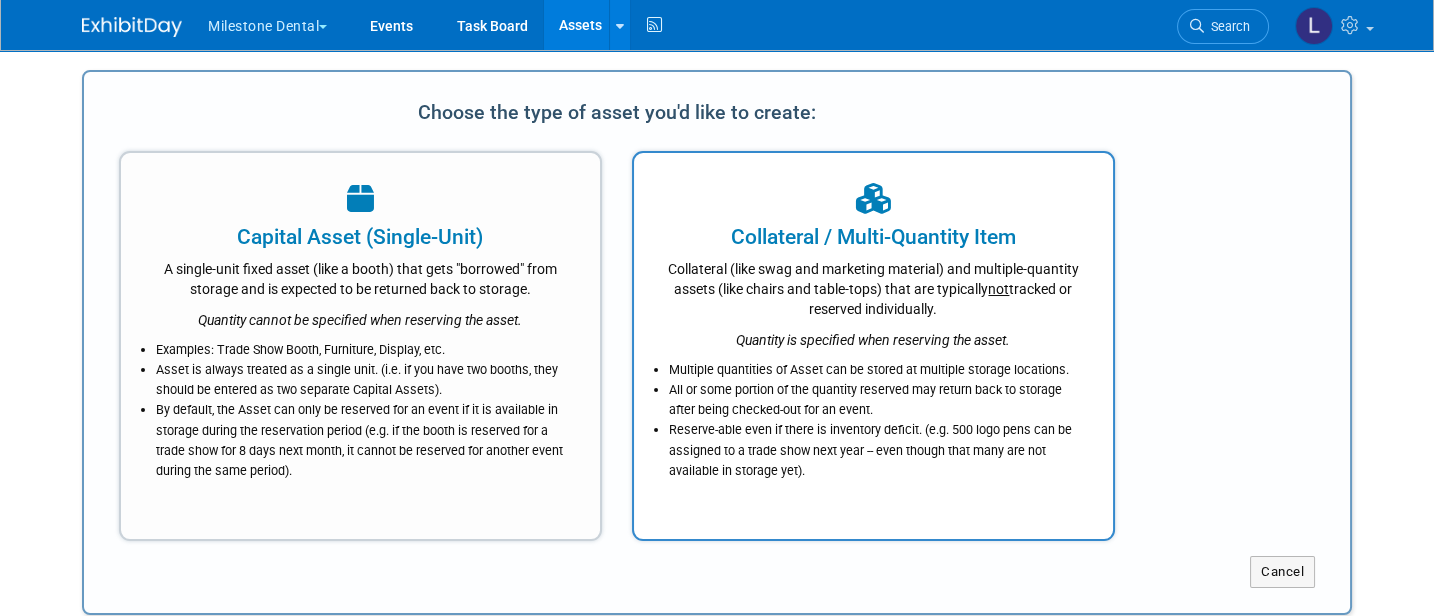 click on "Quantity is specified when reserving the asset." at bounding box center [873, 334] 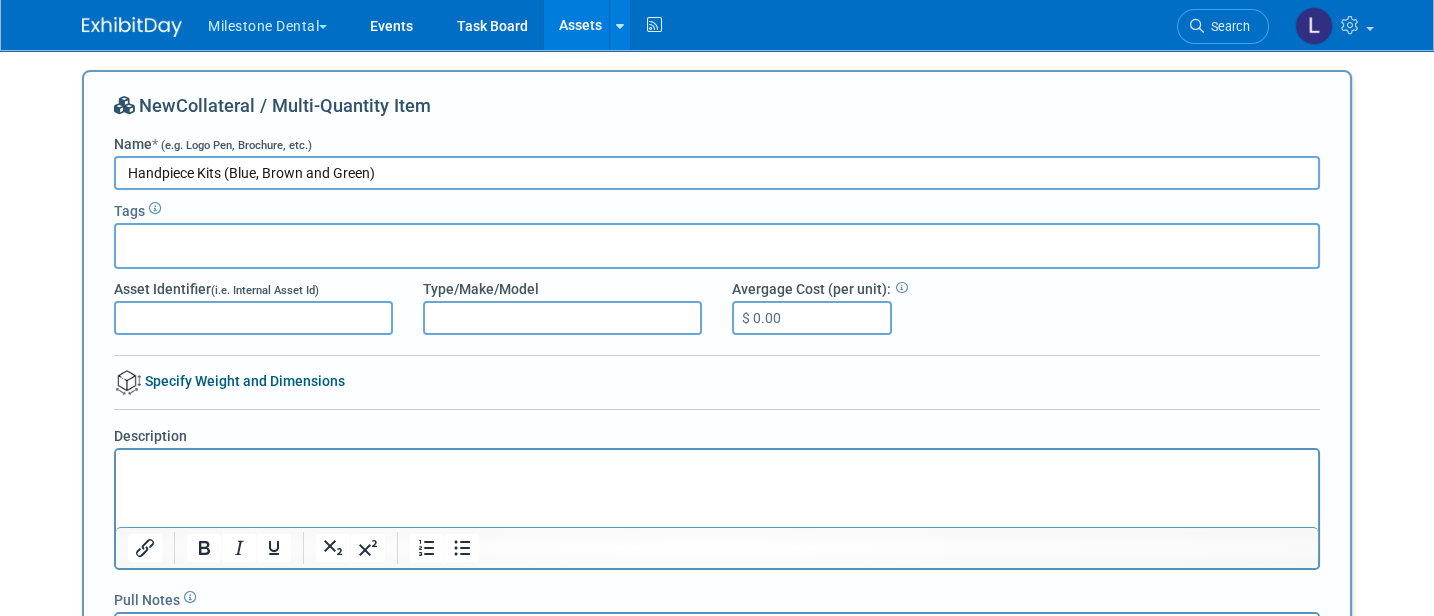 type on "Handpiece Kits (Blue, Brown and Green)" 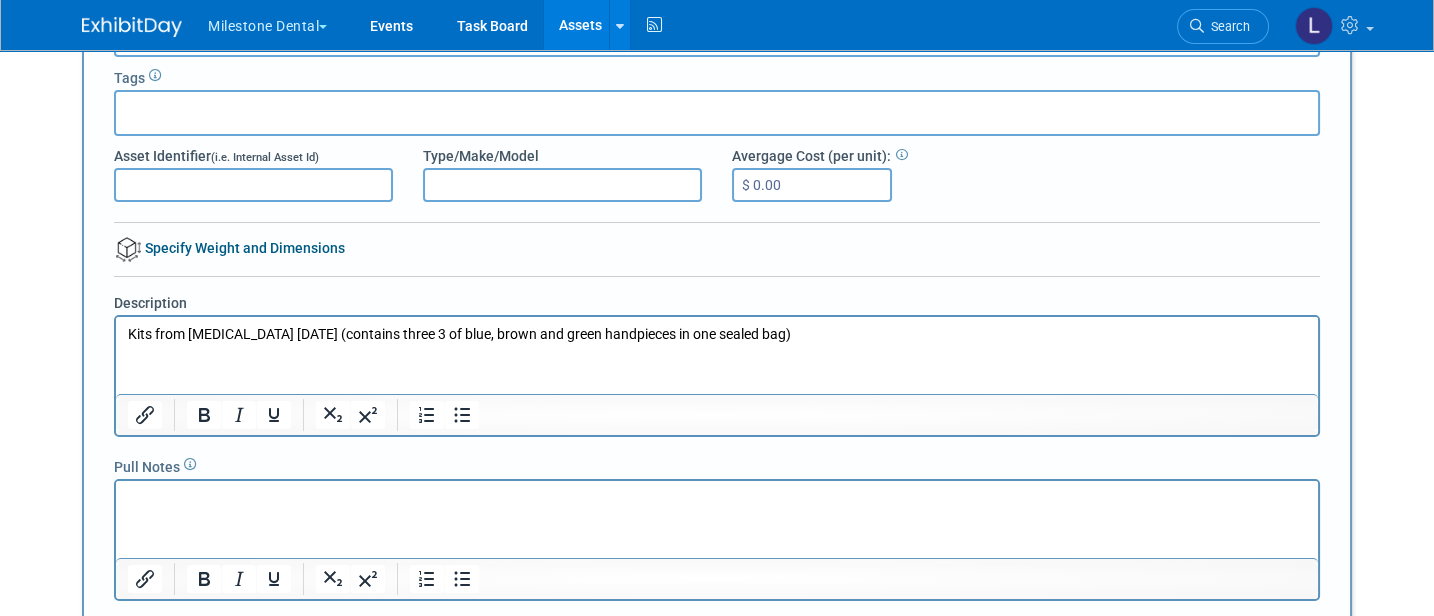 scroll, scrollTop: 266, scrollLeft: 0, axis: vertical 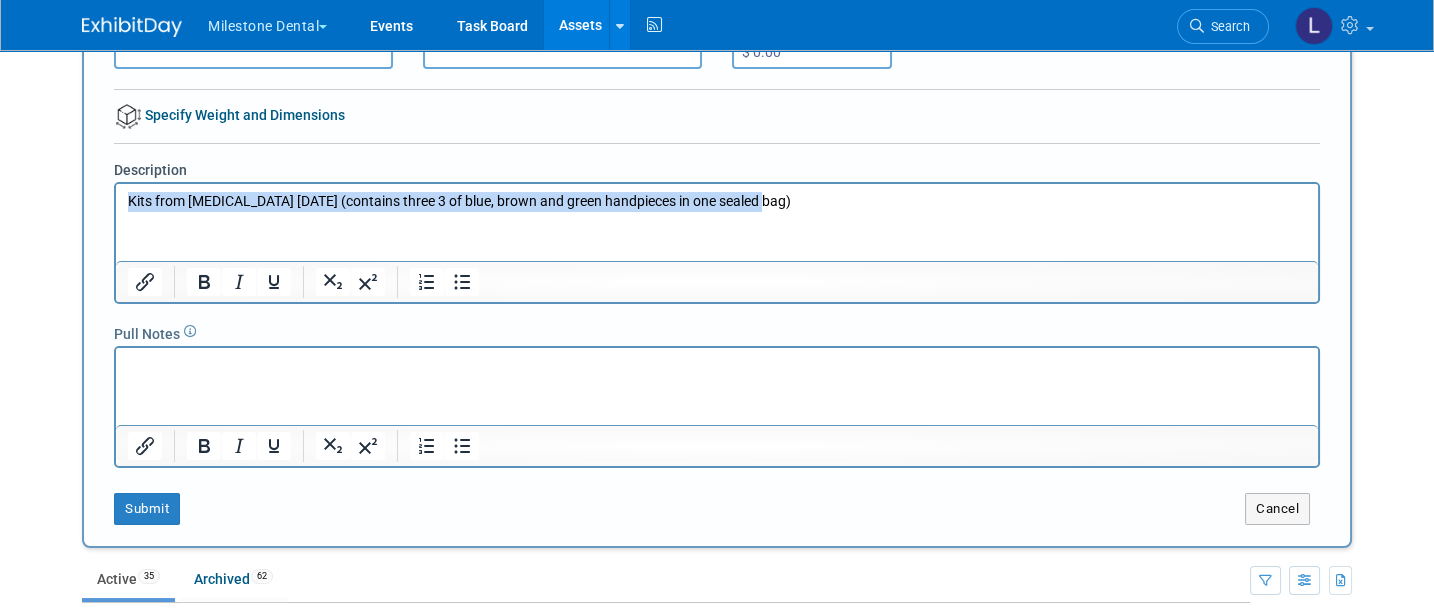 drag, startPoint x: 786, startPoint y: 200, endPoint x: 119, endPoint y: 166, distance: 667.866 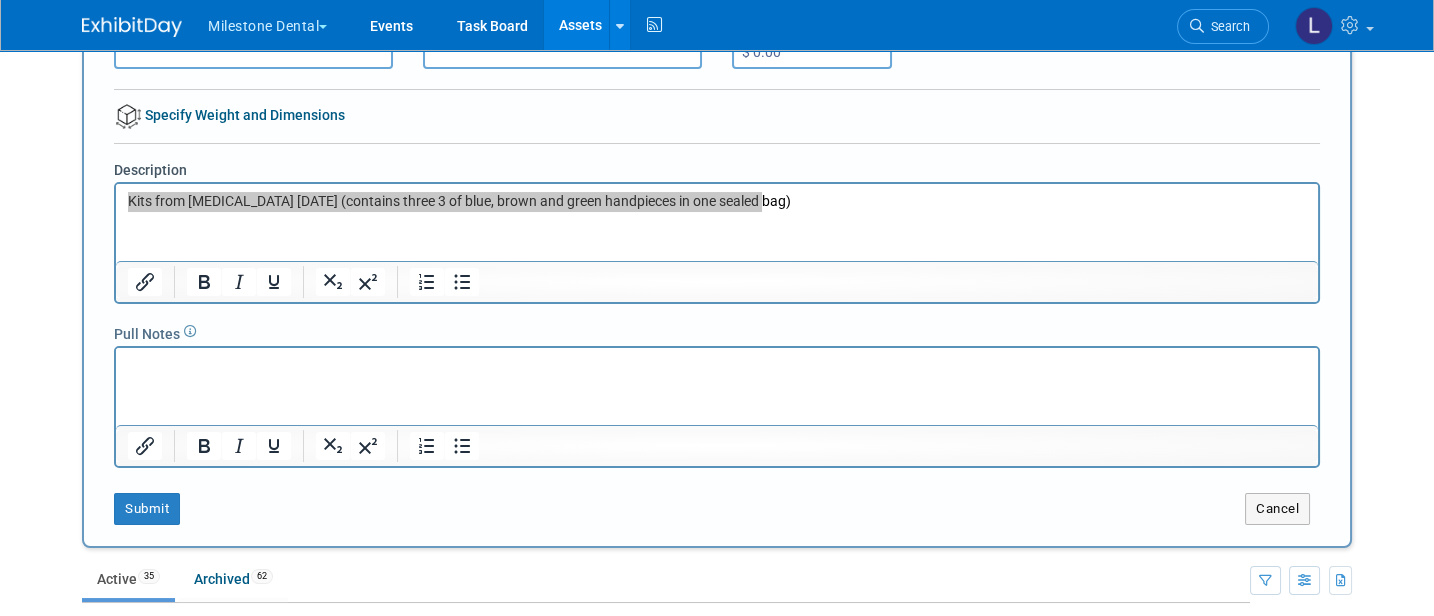 click at bounding box center [717, 366] 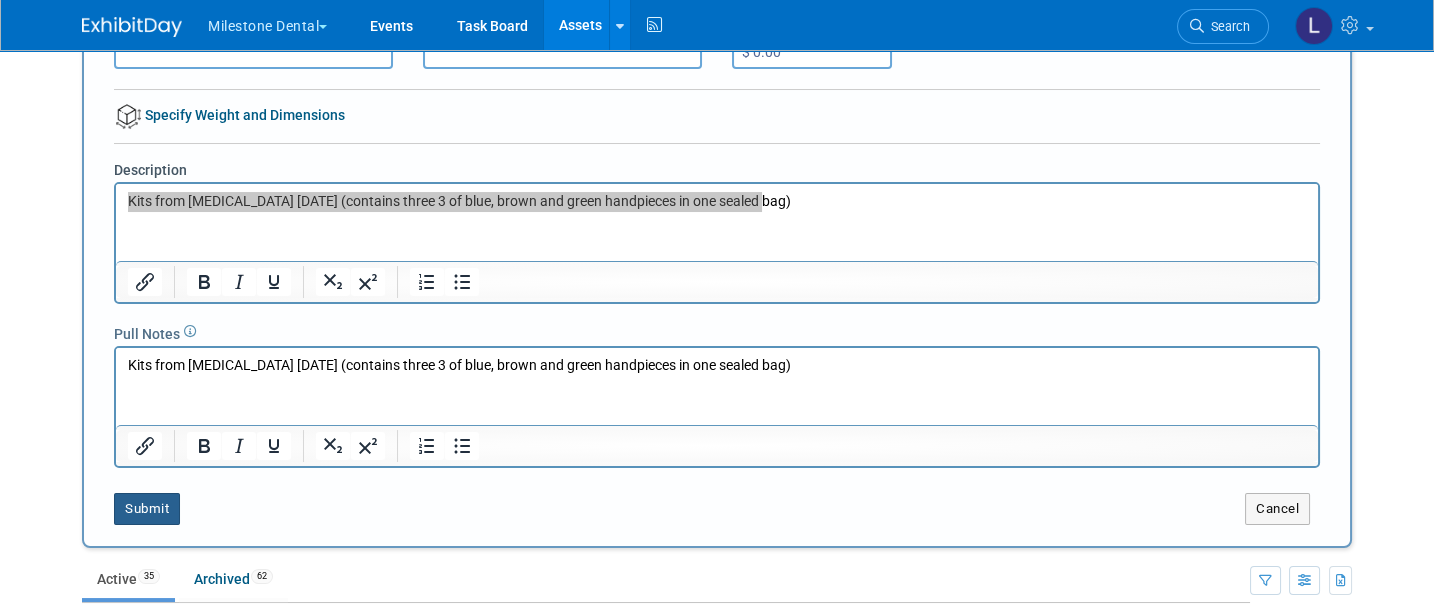 click on "Submit" at bounding box center [147, 509] 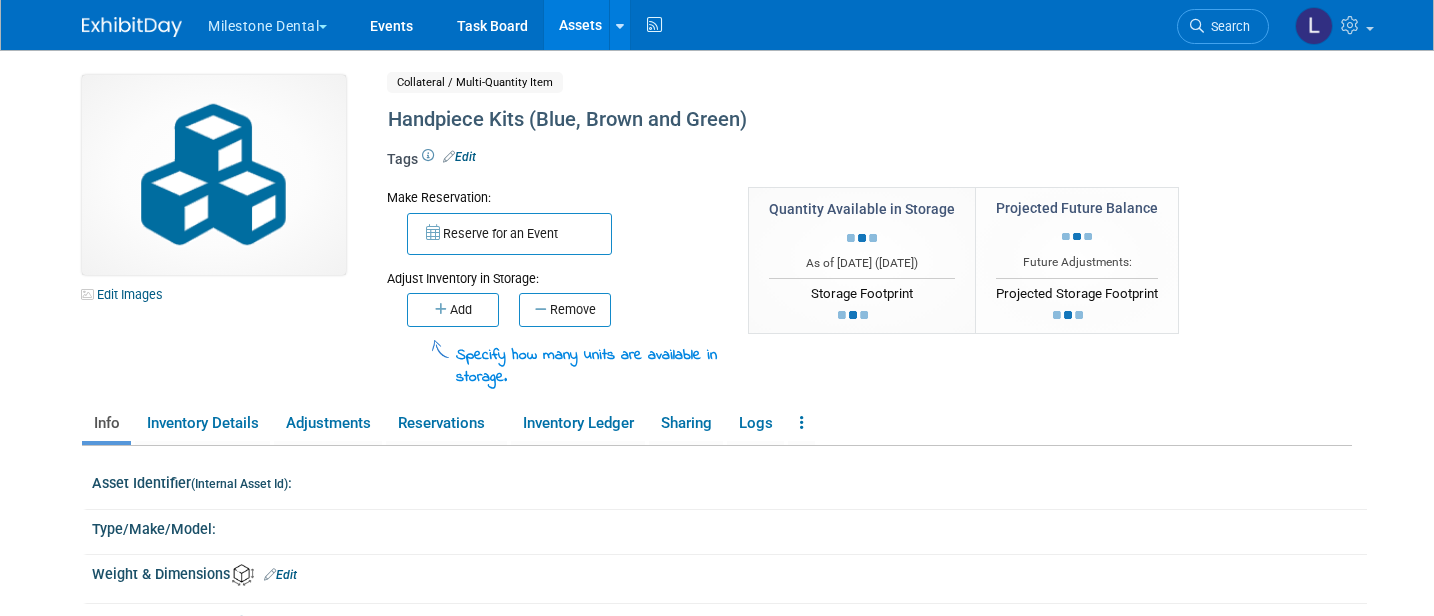 scroll, scrollTop: 0, scrollLeft: 0, axis: both 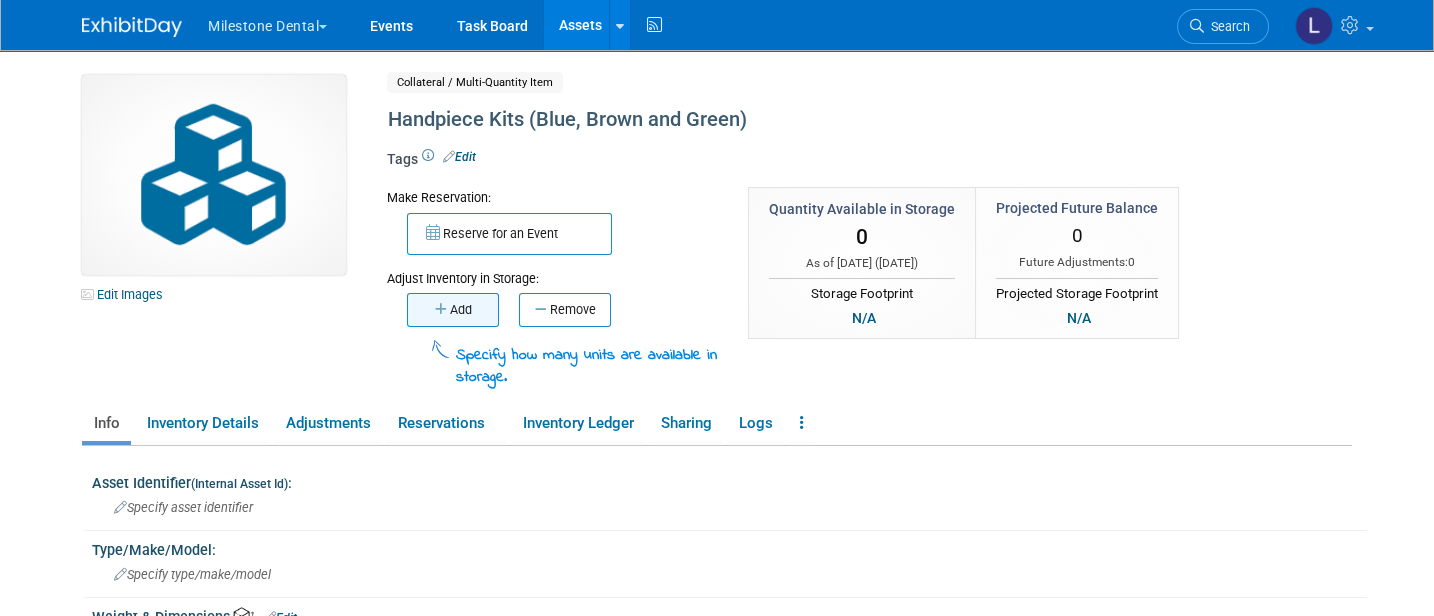 click on "Add" at bounding box center (453, 310) 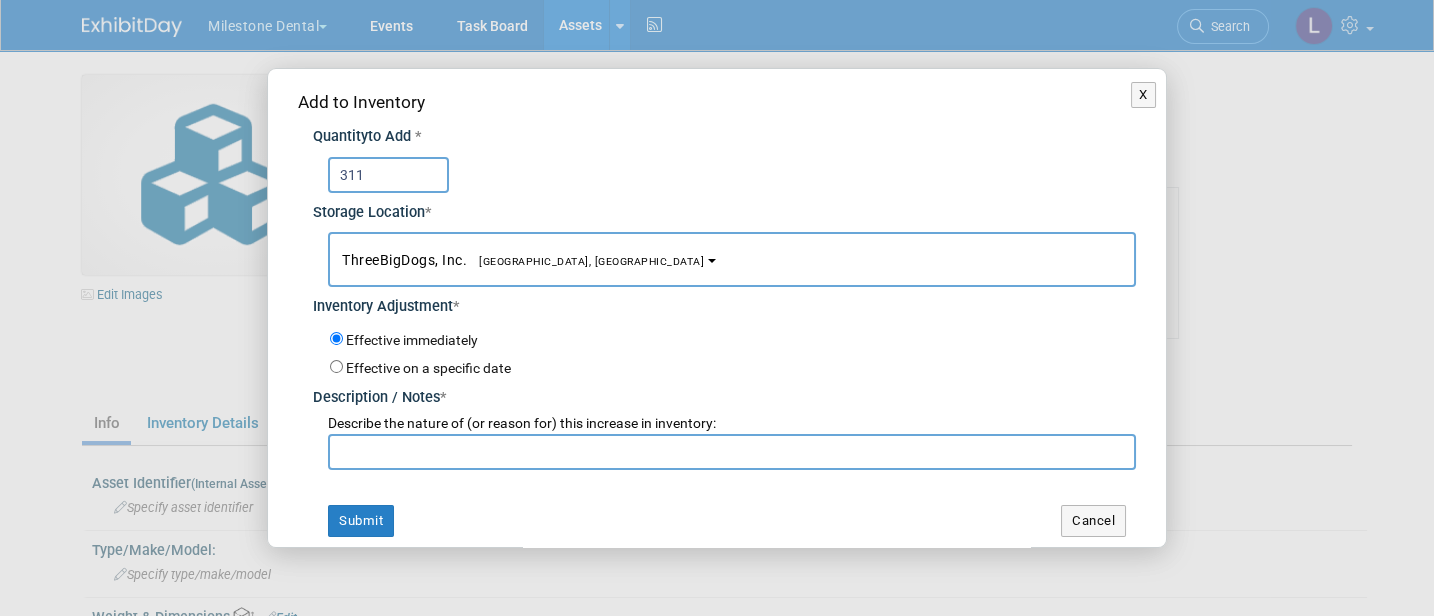 type on "311" 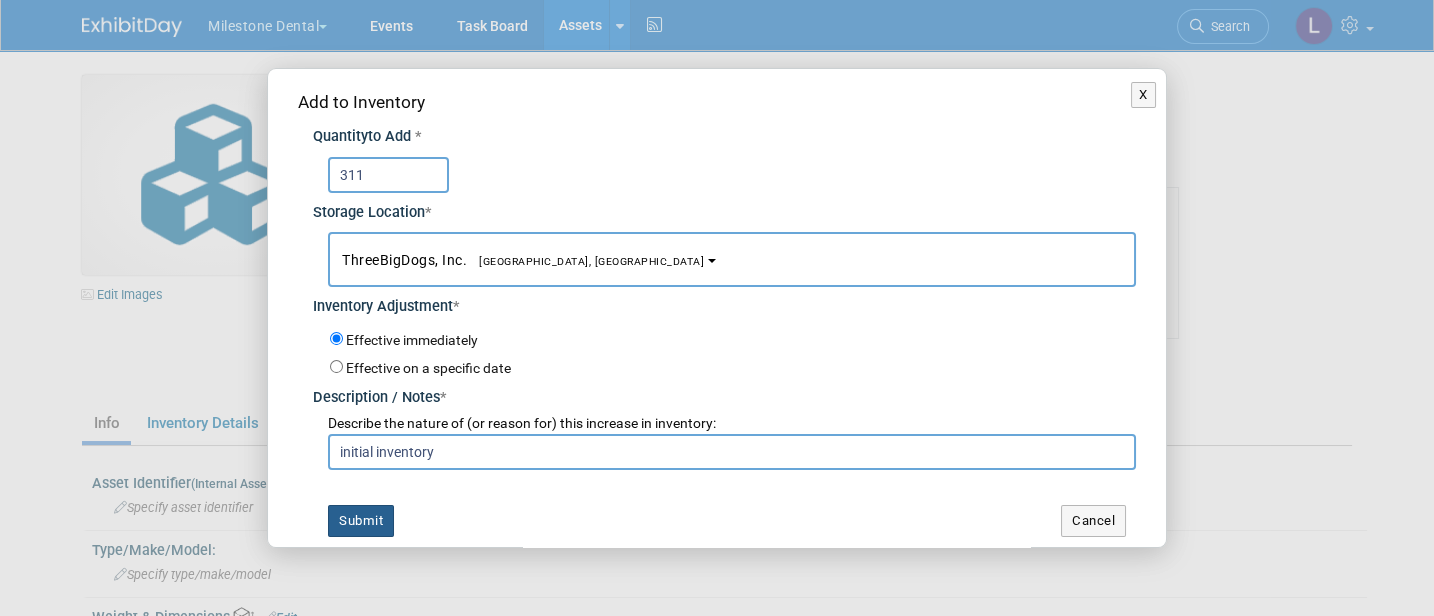 type on "initial inventory" 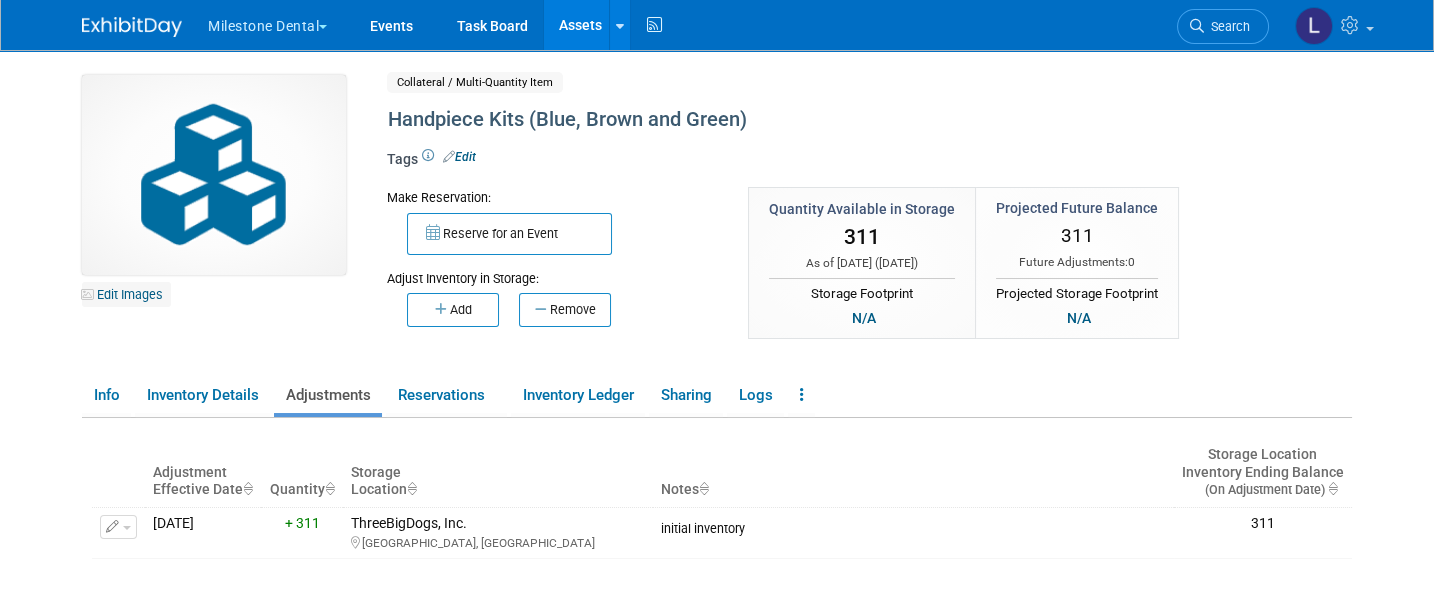 click on "Edit Images" at bounding box center [126, 294] 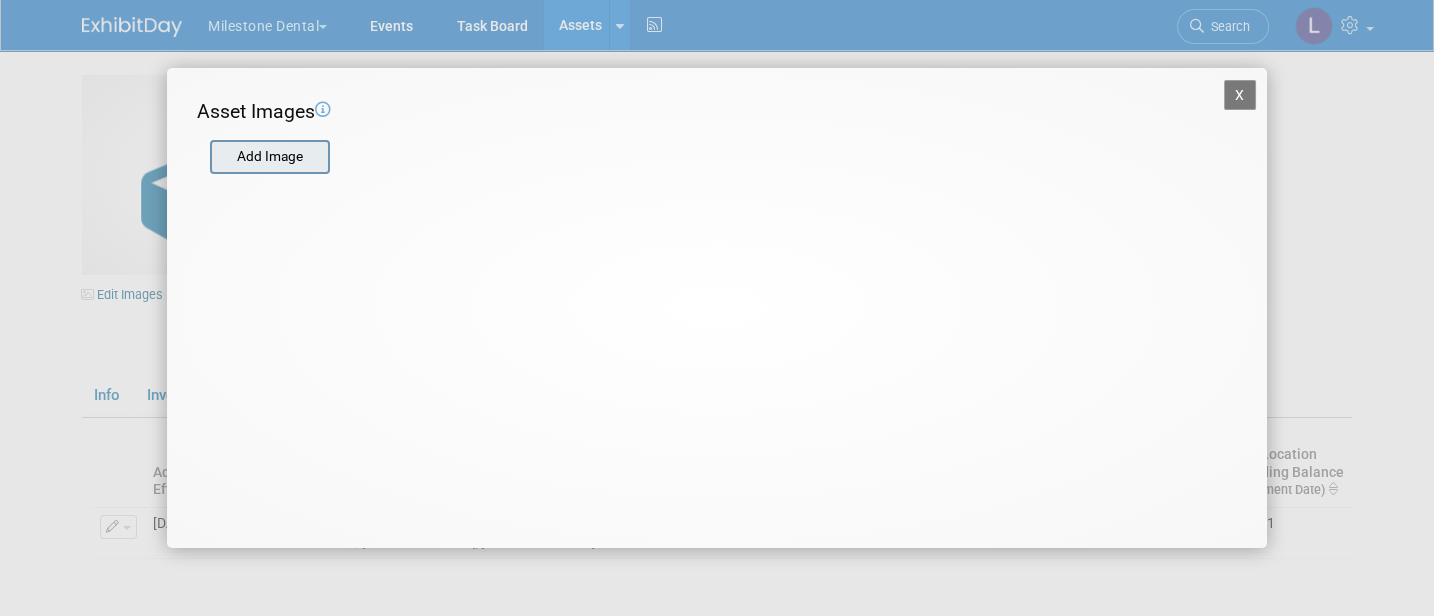click at bounding box center [209, 157] 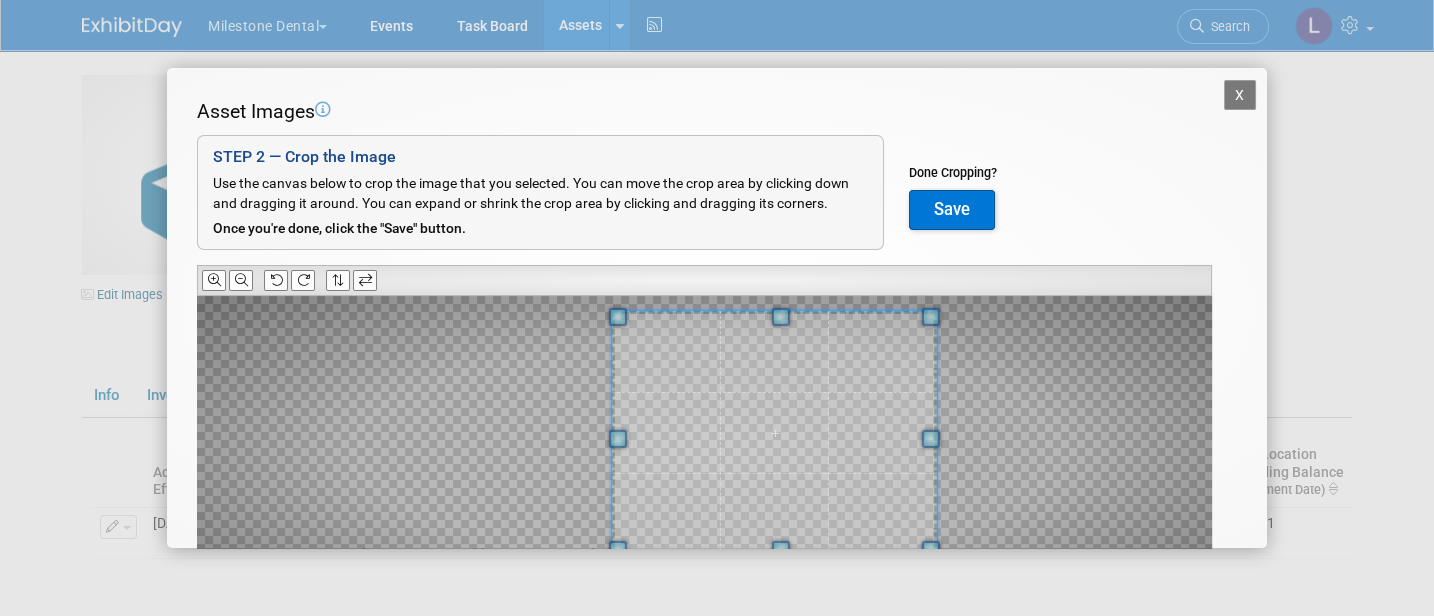 click at bounding box center (774, 433) 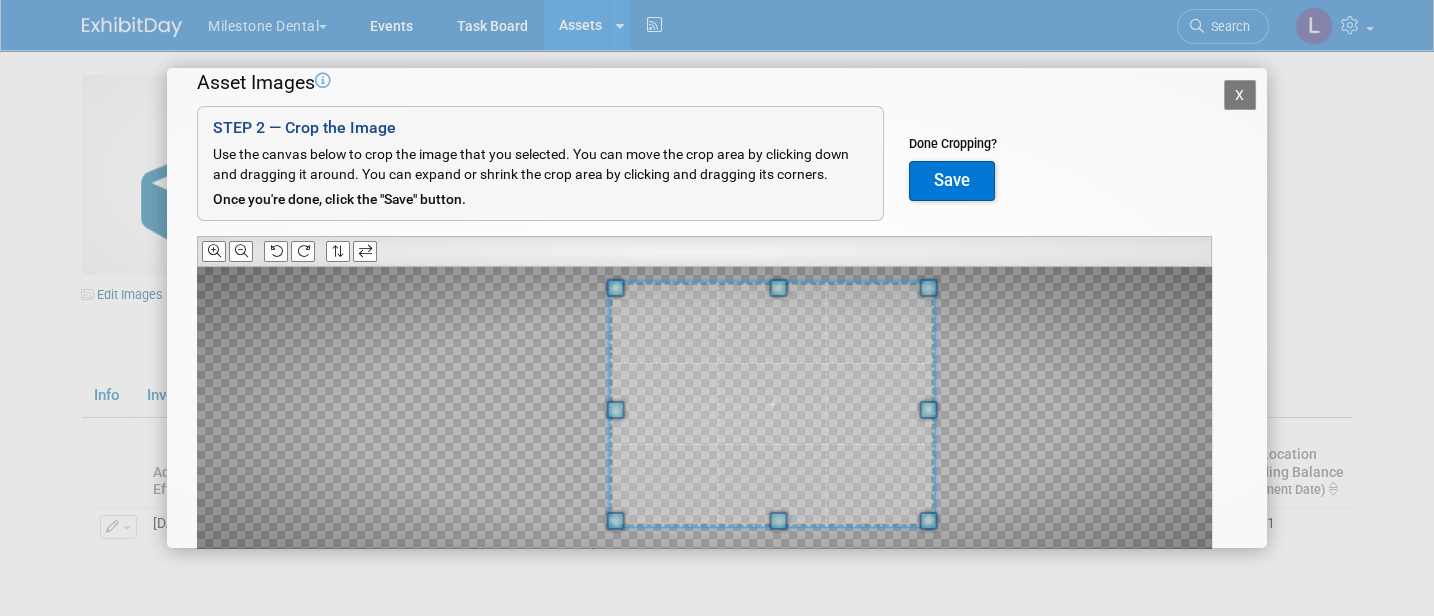 scroll, scrollTop: 66, scrollLeft: 0, axis: vertical 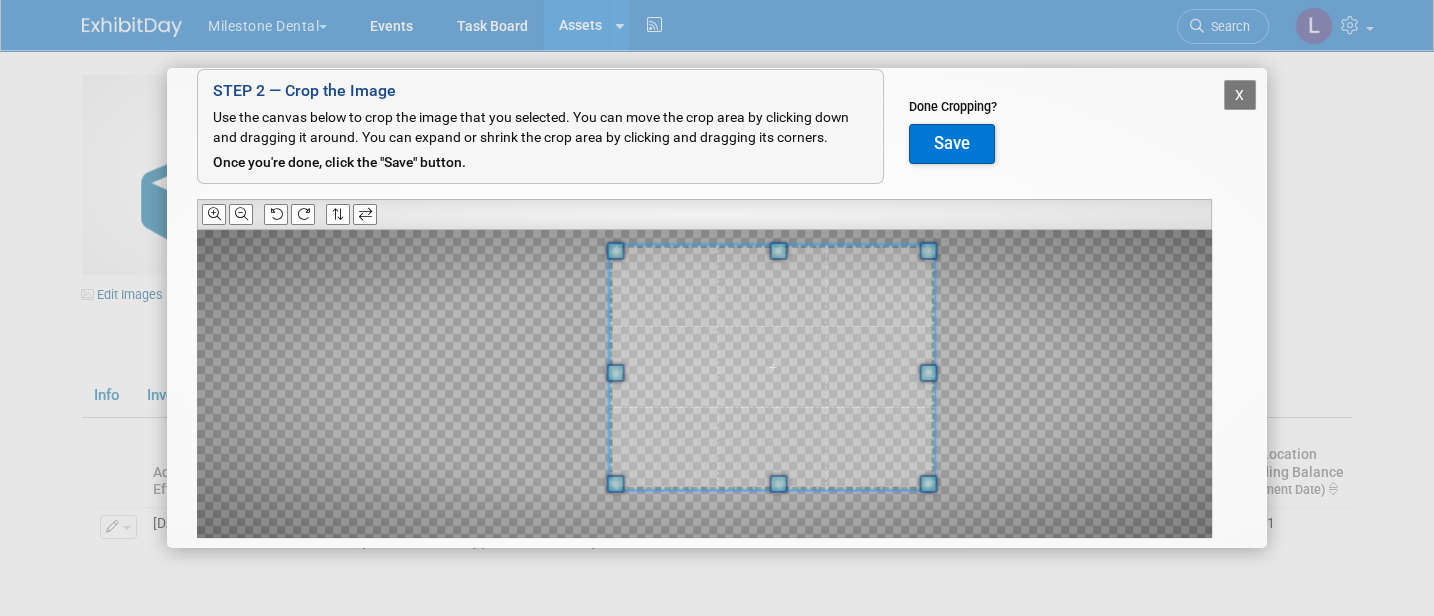 click on "Save" at bounding box center [952, 144] 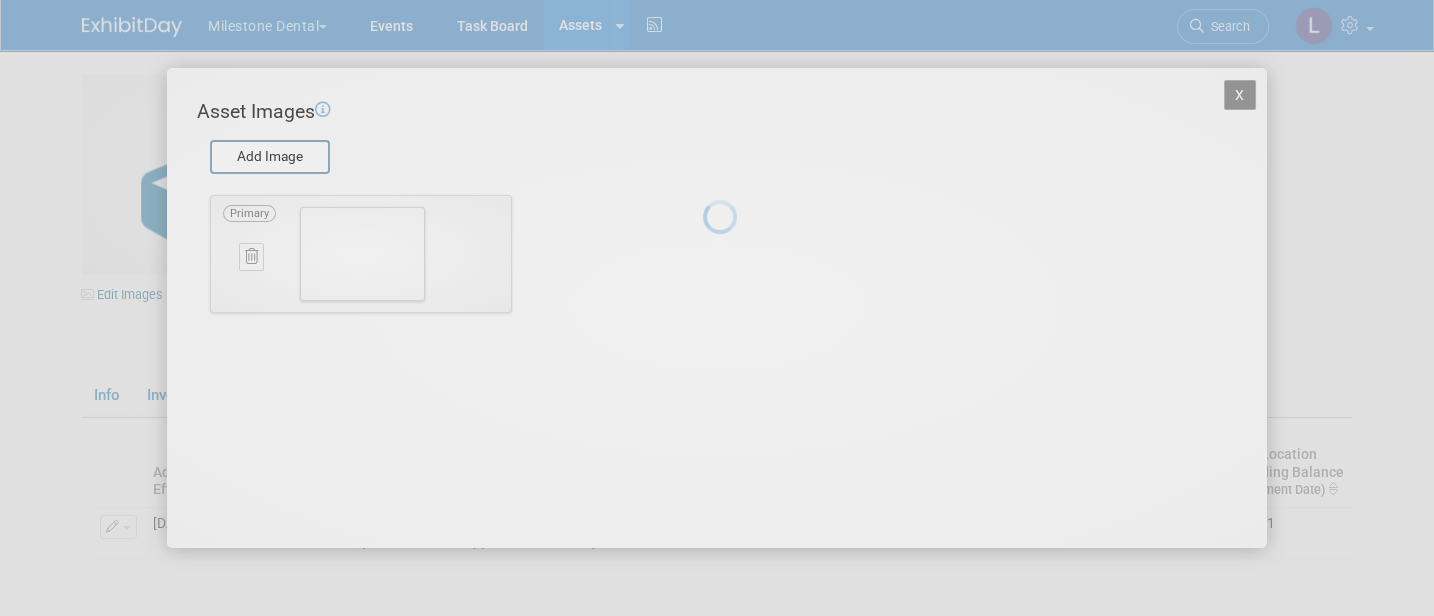 scroll, scrollTop: 0, scrollLeft: 0, axis: both 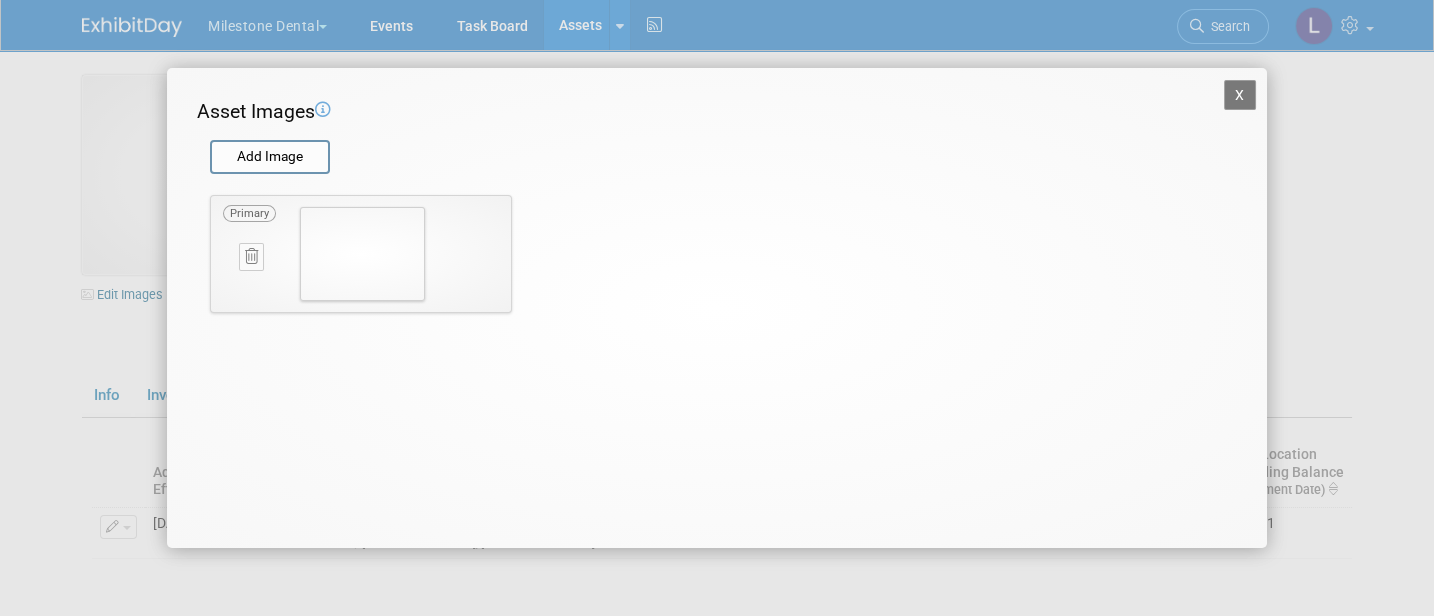 click on "X" at bounding box center (1240, 95) 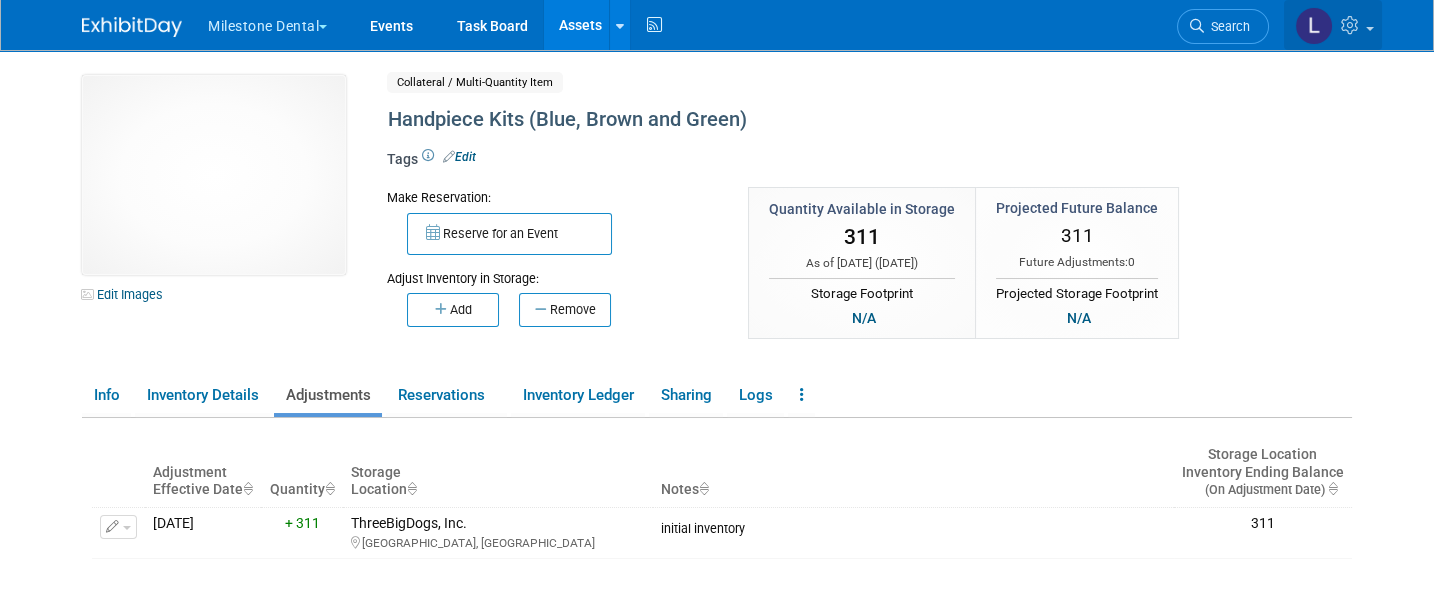 drag, startPoint x: 1411, startPoint y: 15, endPoint x: 1360, endPoint y: 20, distance: 51.24451 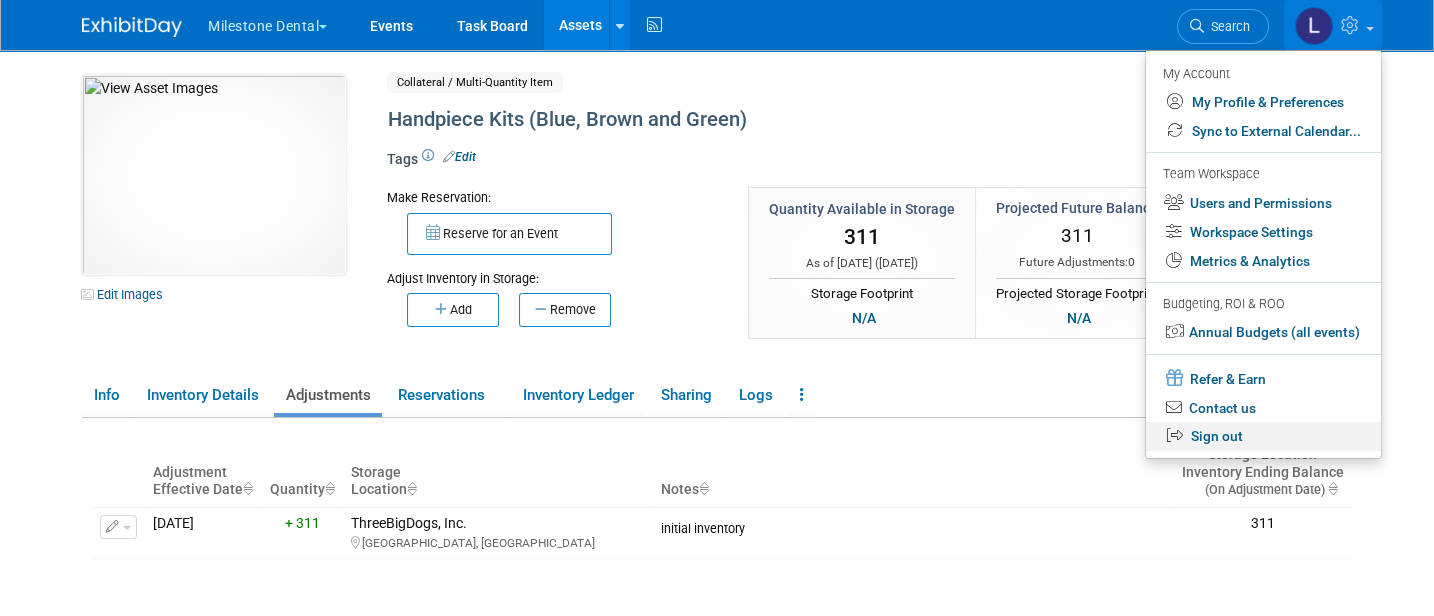 click on "Sign out" at bounding box center (1263, 436) 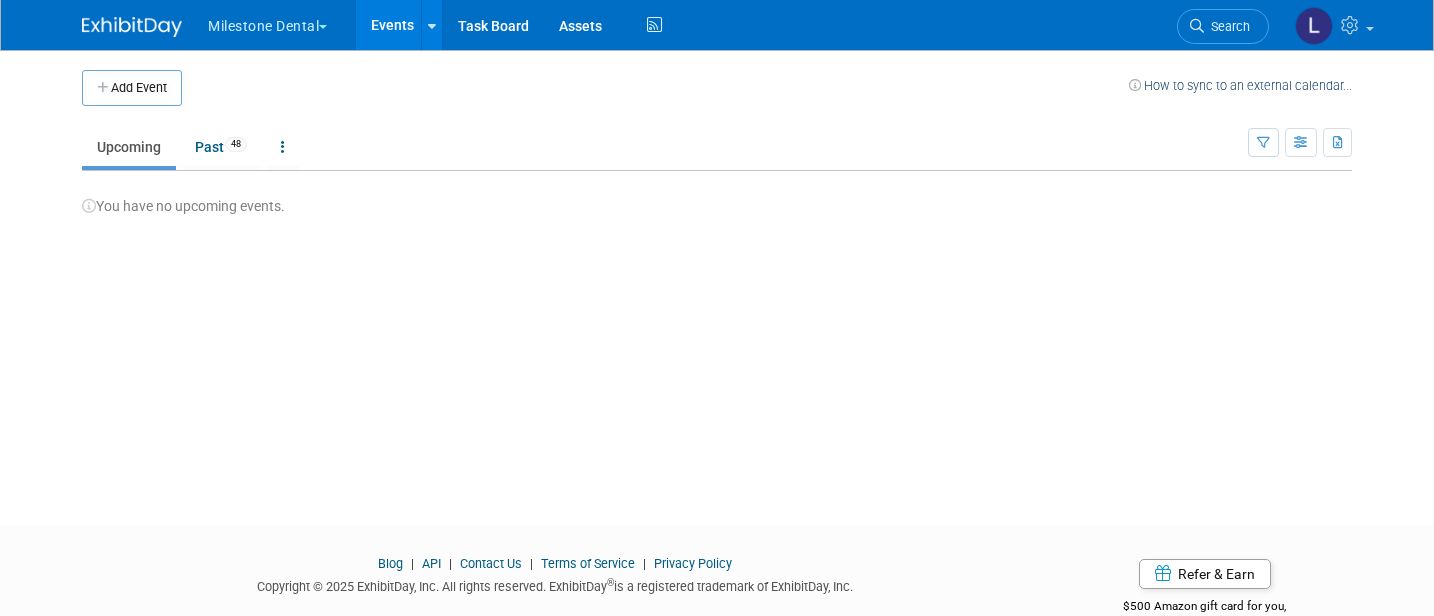 scroll, scrollTop: 0, scrollLeft: 0, axis: both 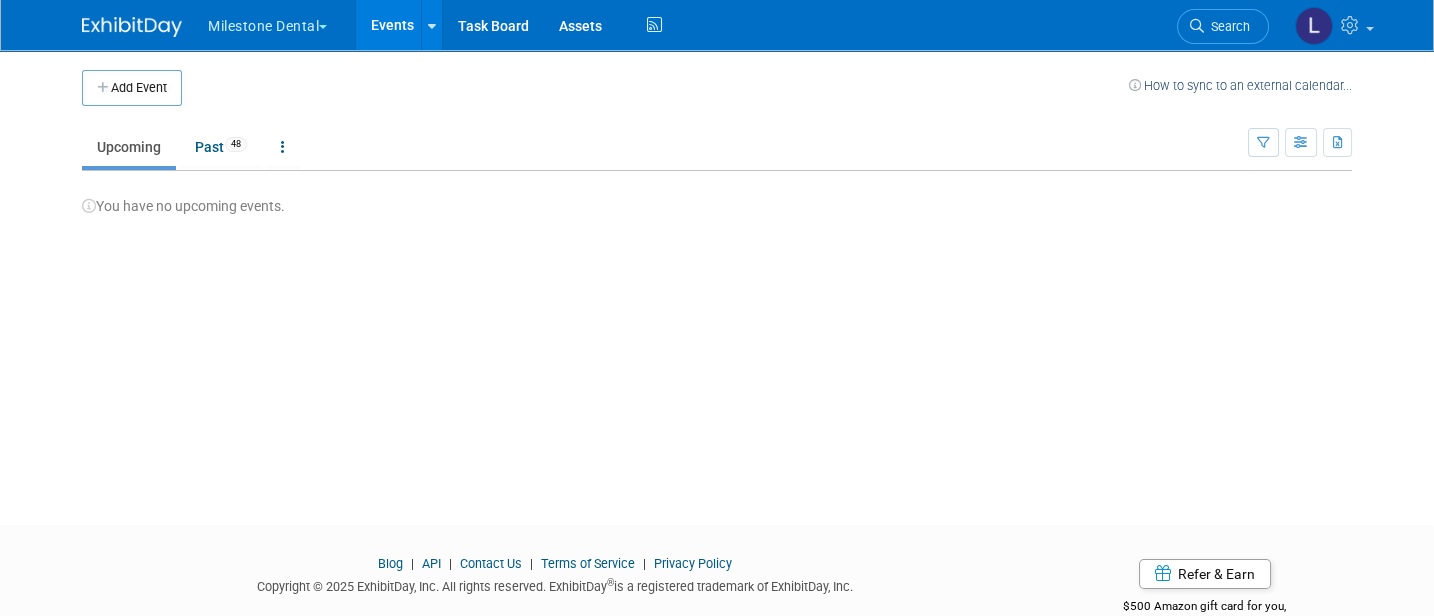 click on "Milestone Dental" at bounding box center (279, 22) 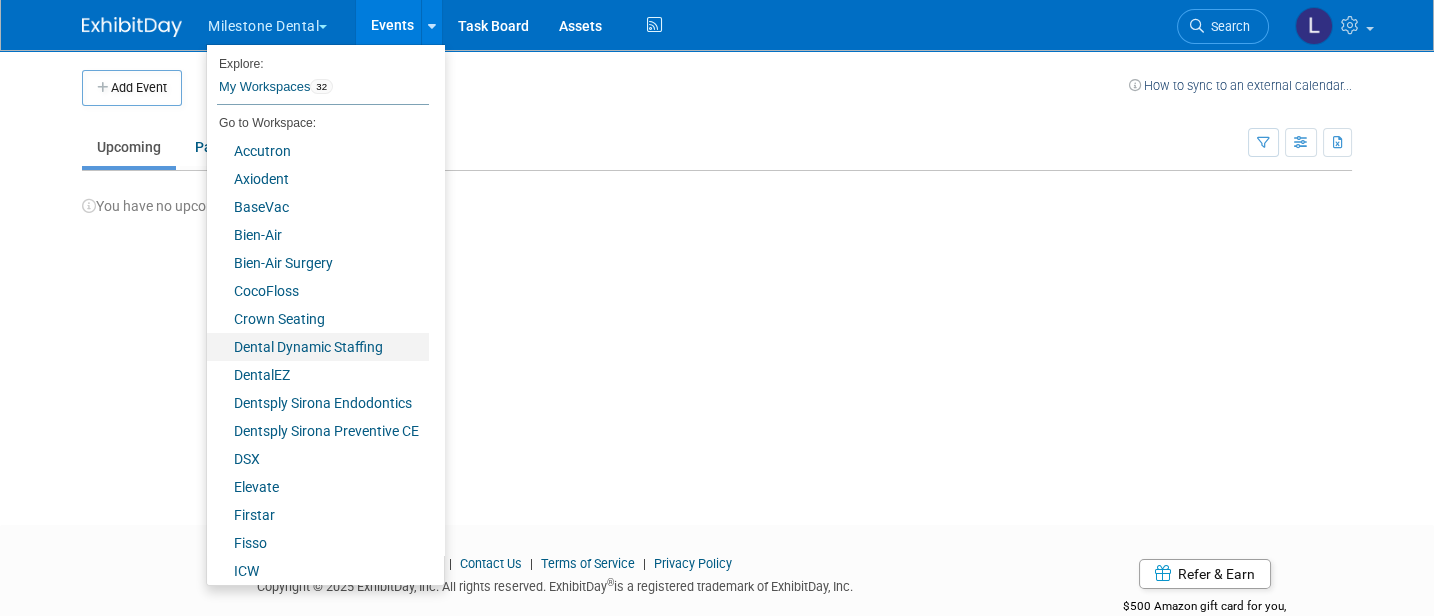 scroll, scrollTop: 453, scrollLeft: 0, axis: vertical 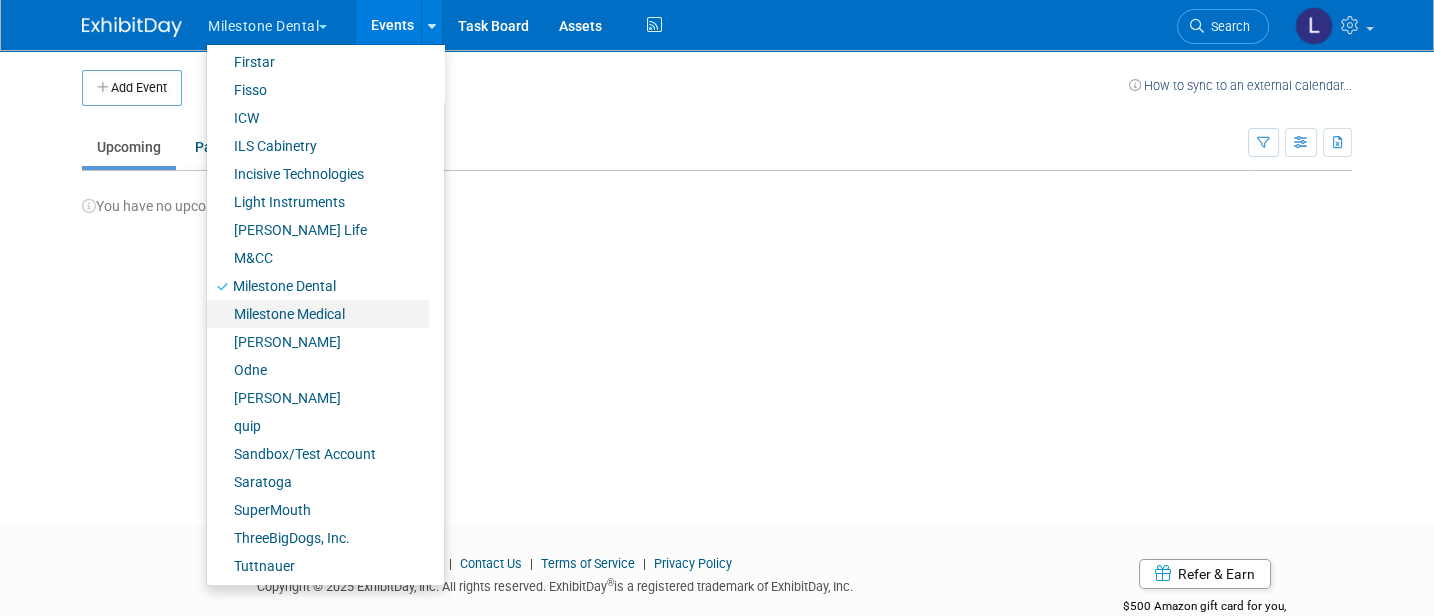 click on "Milestone Medical" at bounding box center [318, 314] 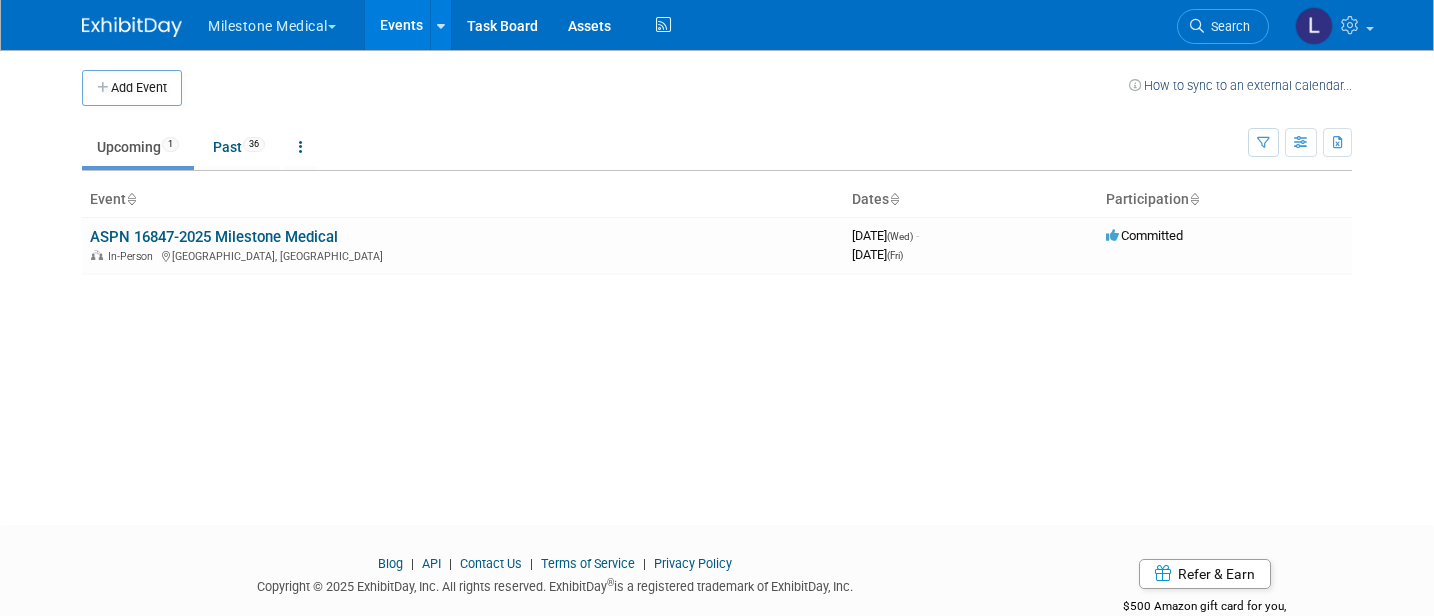 scroll, scrollTop: 0, scrollLeft: 0, axis: both 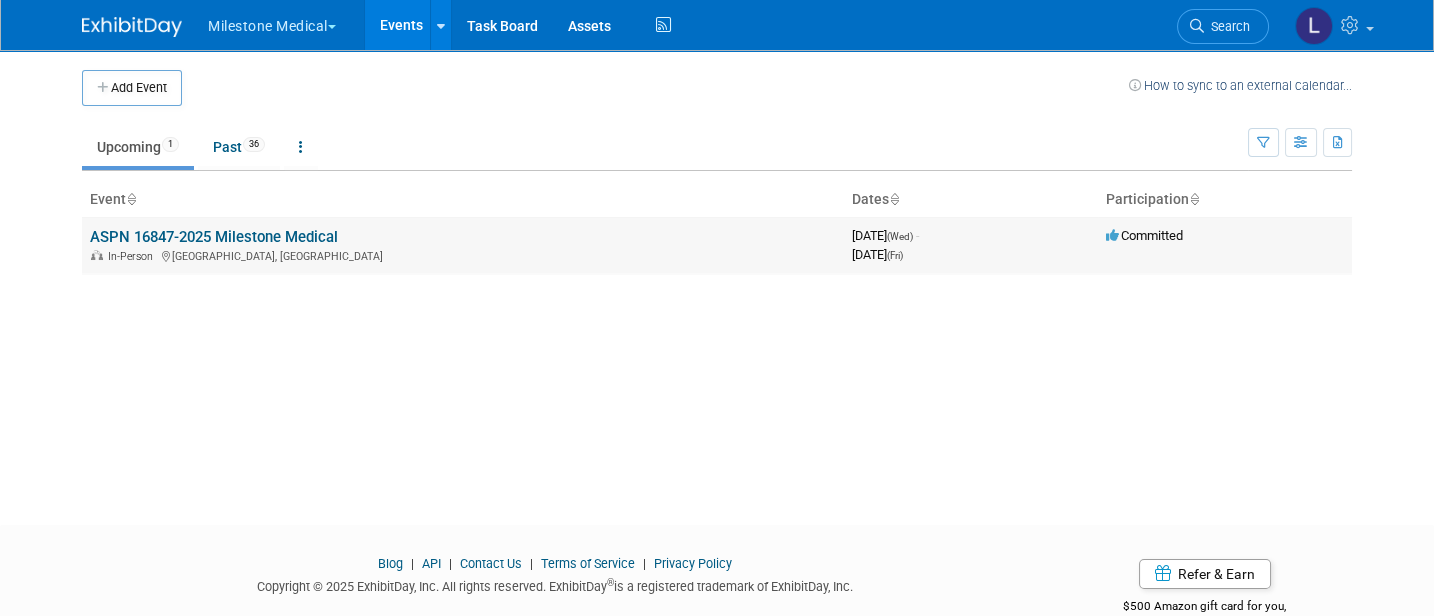 click on "ASPN 16847-2025 Milestone Medical" at bounding box center (214, 237) 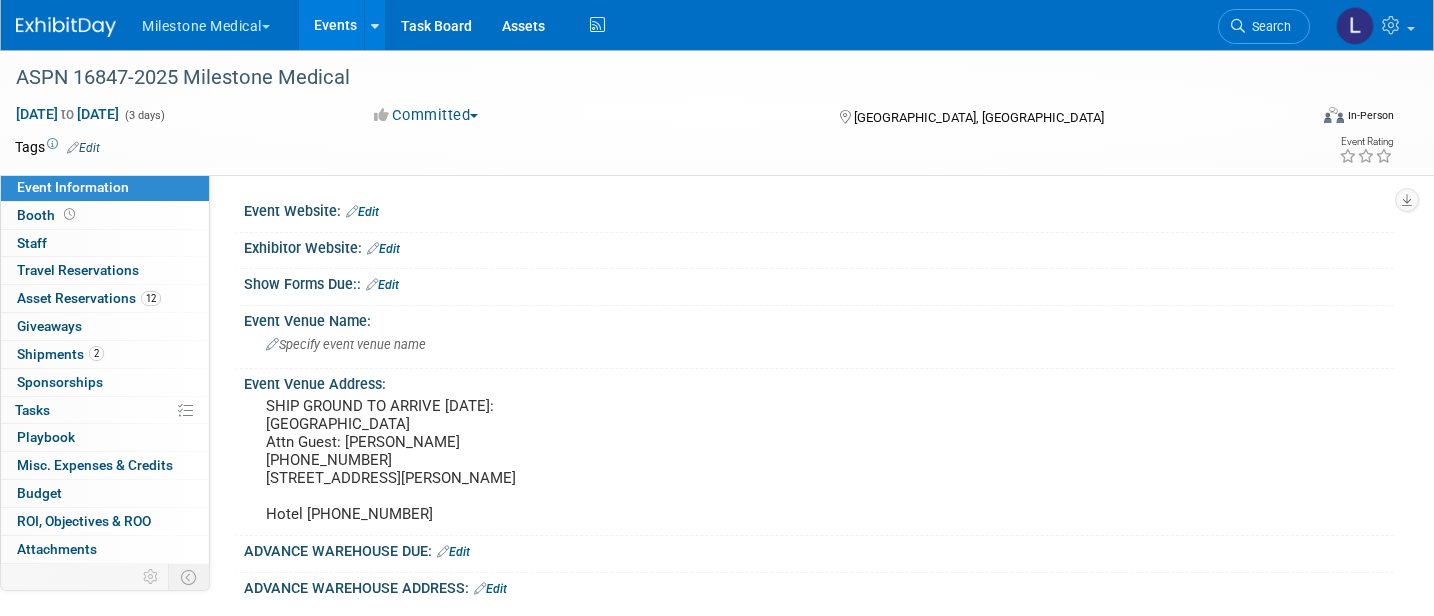 scroll, scrollTop: 0, scrollLeft: 0, axis: both 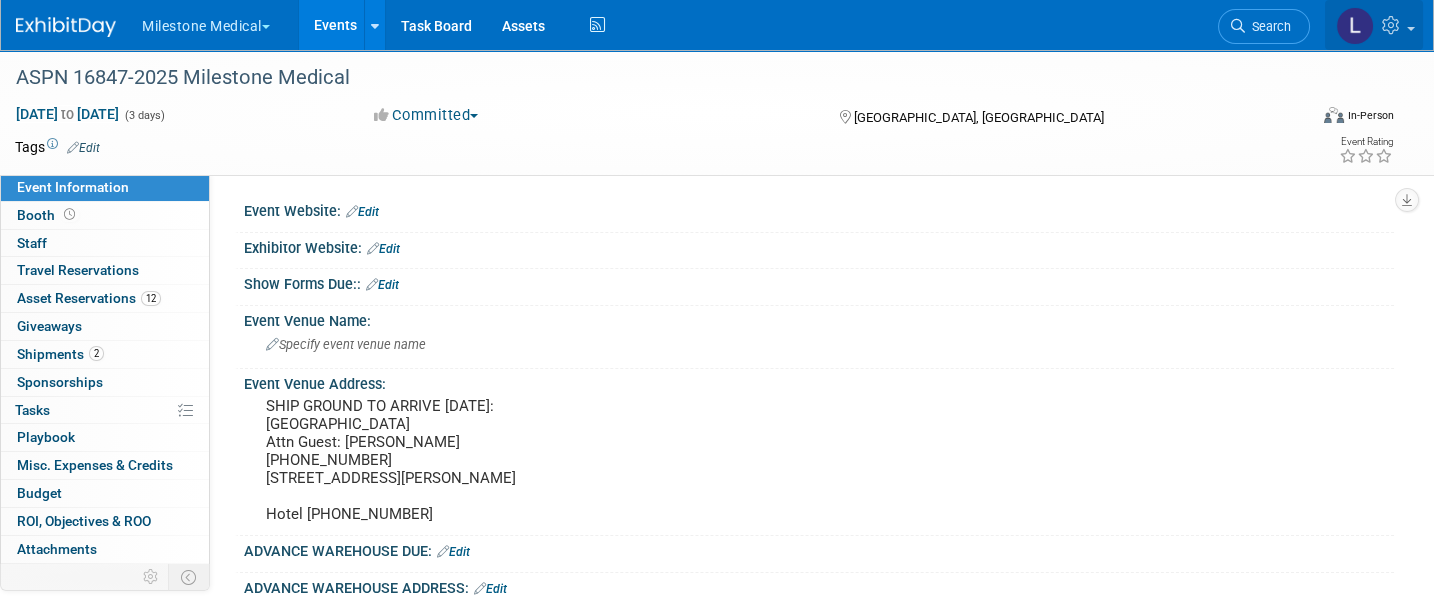 click at bounding box center [1355, 26] 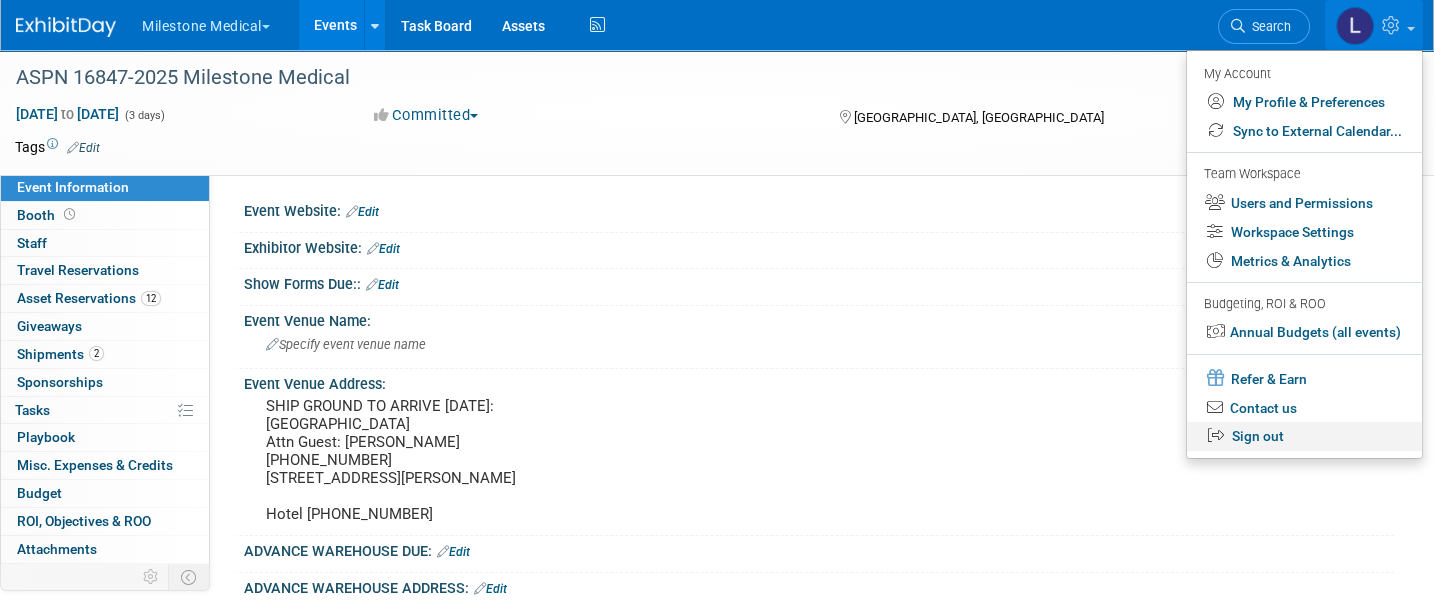 click on "Sign out" at bounding box center (1304, 436) 